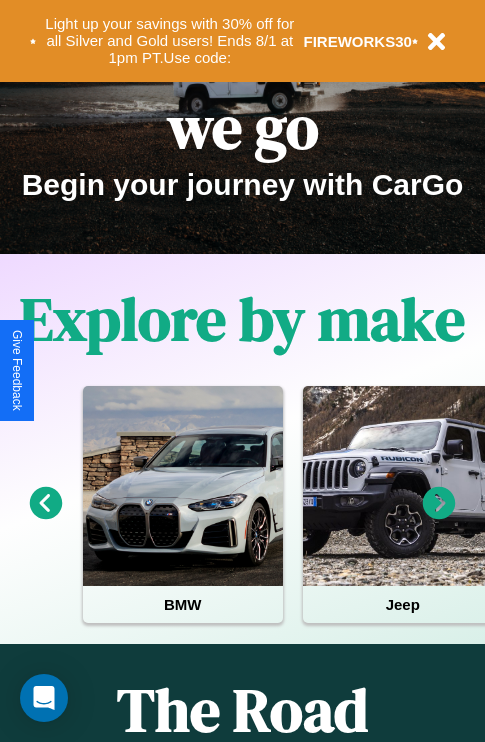 scroll, scrollTop: 308, scrollLeft: 0, axis: vertical 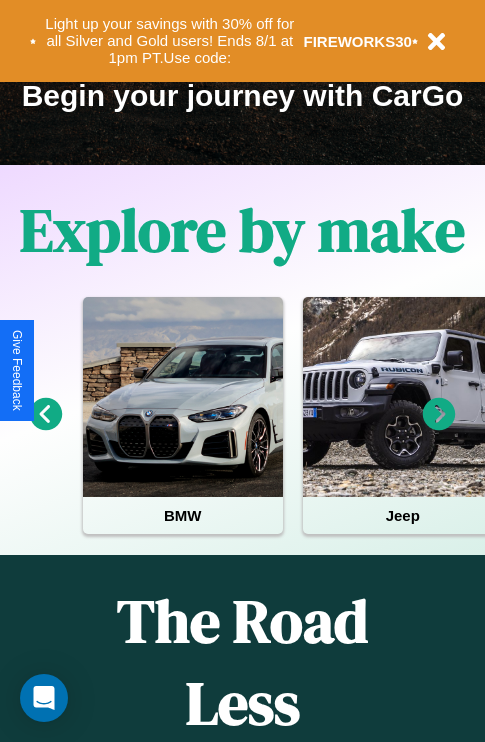 click 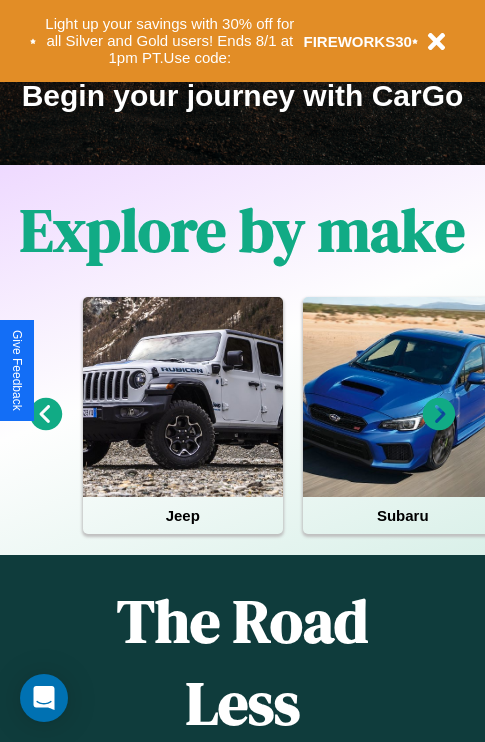 click 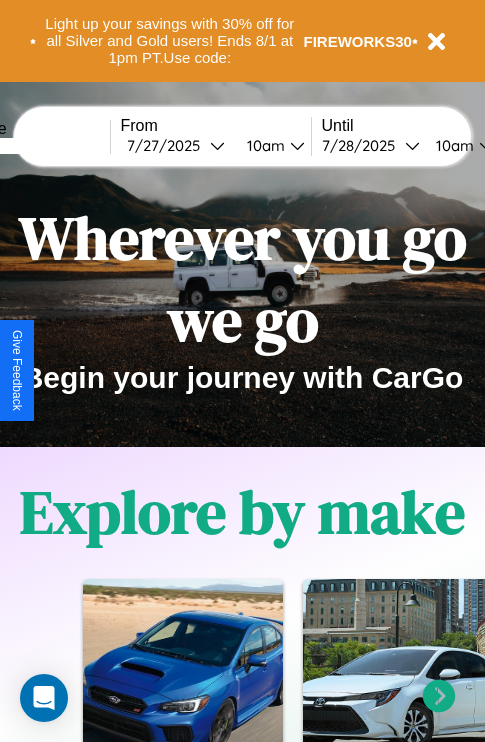 scroll, scrollTop: 0, scrollLeft: 0, axis: both 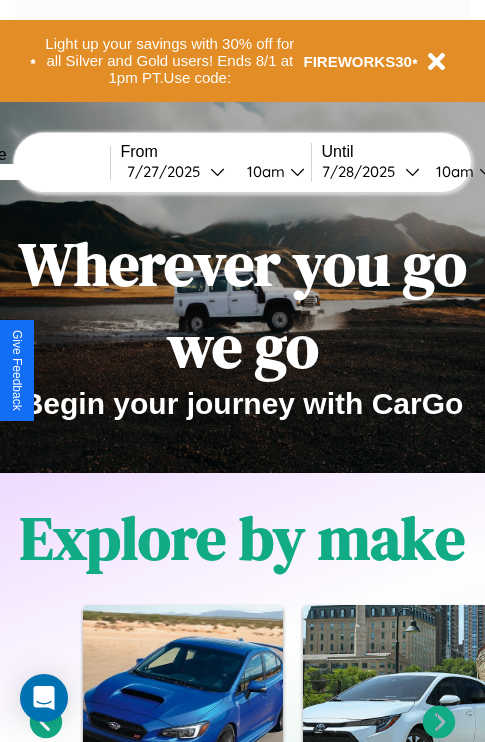 click at bounding box center [35, 172] 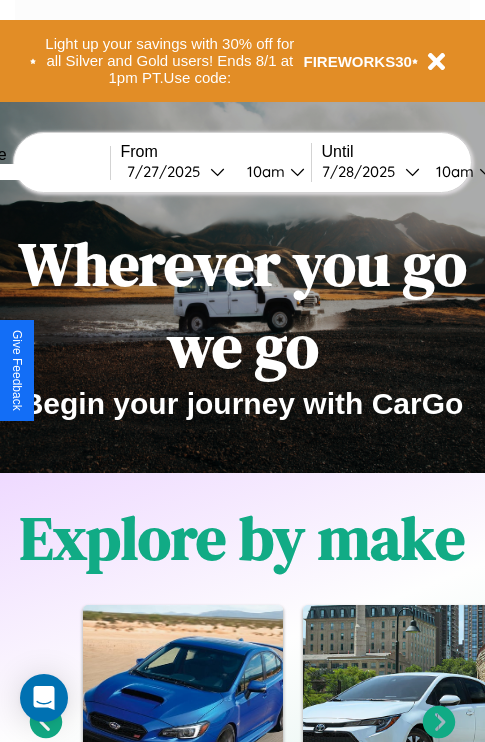 type on "******" 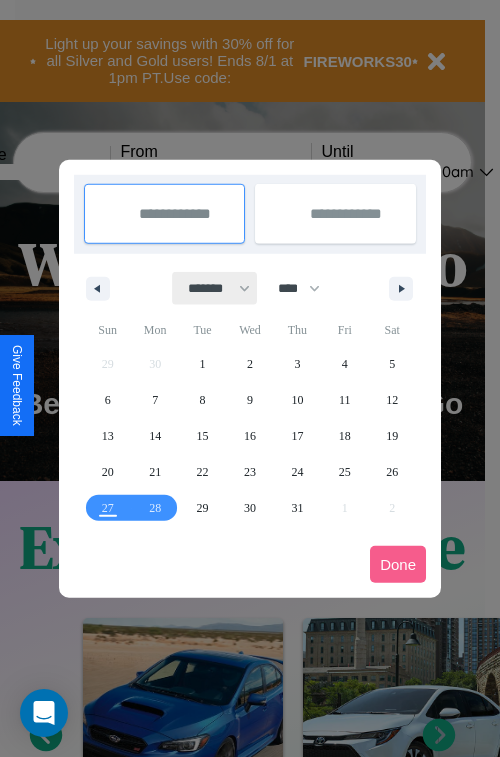 click on "******* ******** ***** ***** *** **** **** ****** ********* ******* ******** ********" at bounding box center (215, 288) 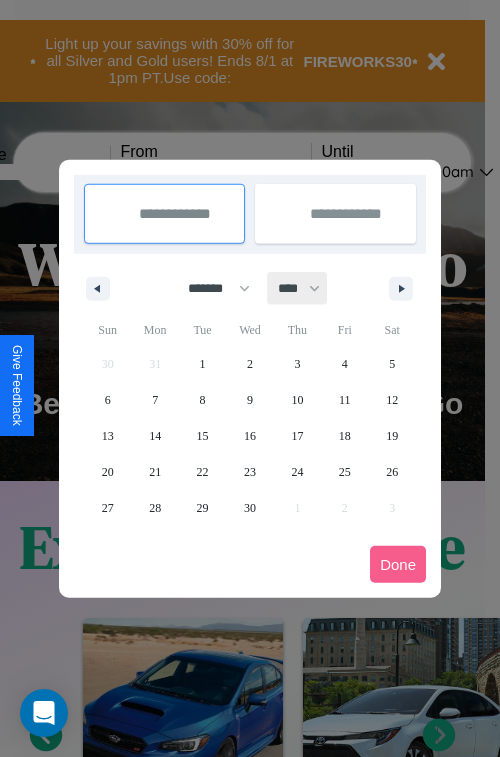 click on "**** **** **** **** **** **** **** **** **** **** **** **** **** **** **** **** **** **** **** **** **** **** **** **** **** **** **** **** **** **** **** **** **** **** **** **** **** **** **** **** **** **** **** **** **** **** **** **** **** **** **** **** **** **** **** **** **** **** **** **** **** **** **** **** **** **** **** **** **** **** **** **** **** **** **** **** **** **** **** **** **** **** **** **** **** **** **** **** **** **** **** **** **** **** **** **** **** **** **** **** **** **** **** **** **** **** **** **** **** **** **** **** **** **** **** **** **** **** **** **** ****" at bounding box center [298, 288] 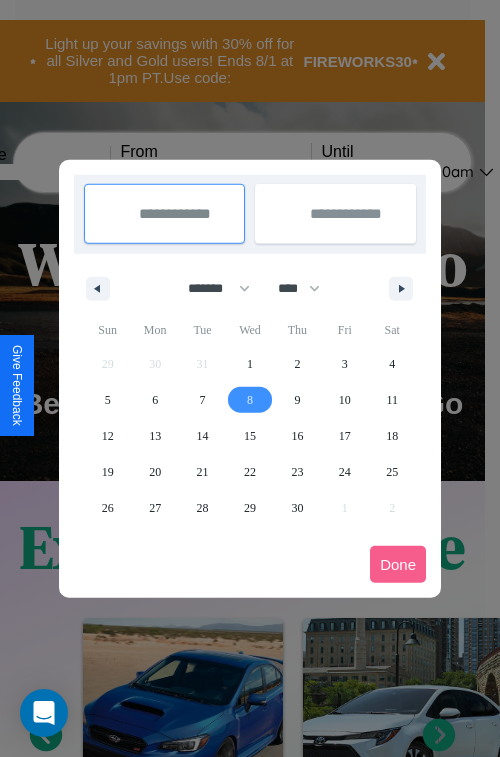 click on "8" at bounding box center (250, 400) 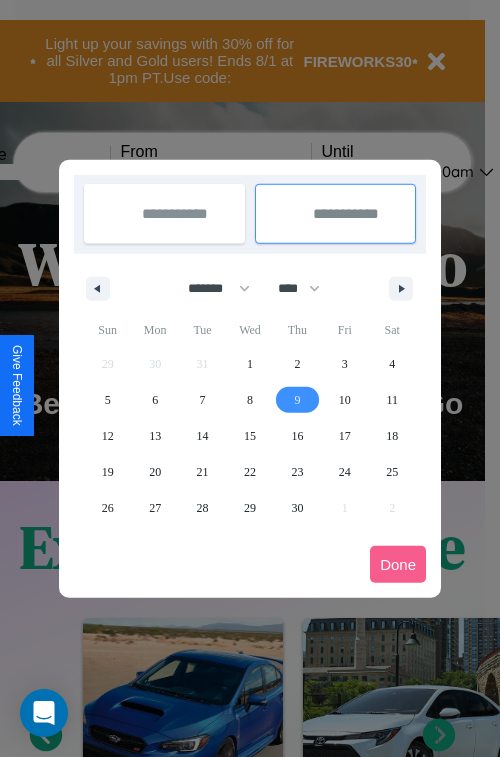 click on "9" at bounding box center [297, 400] 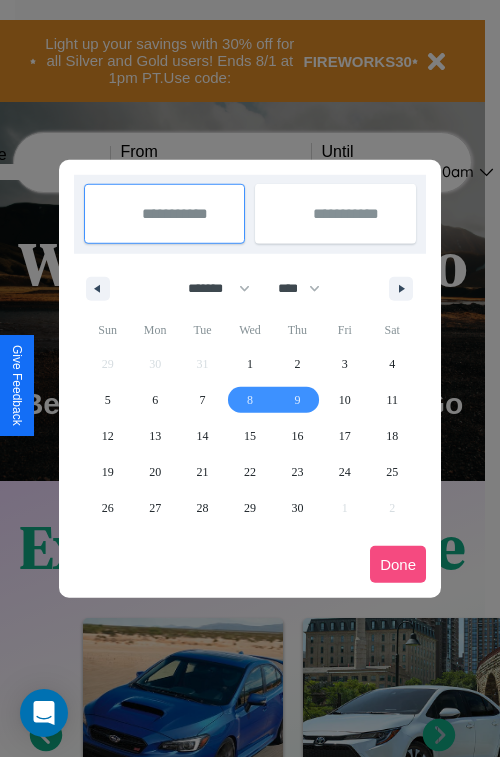 click on "Done" at bounding box center [398, 564] 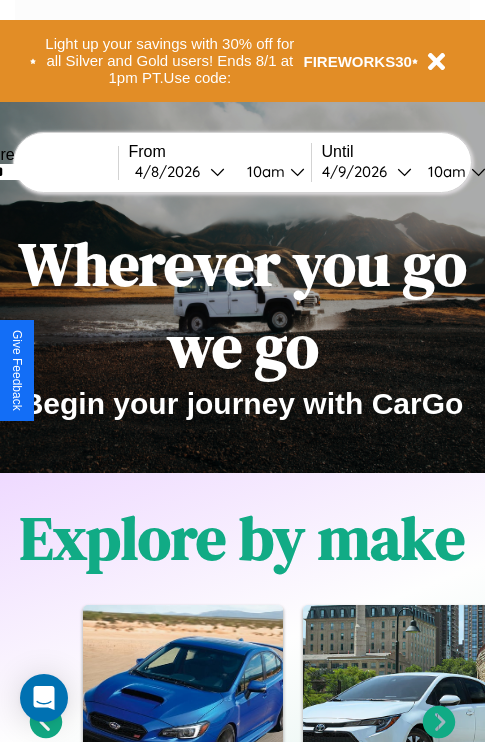scroll, scrollTop: 0, scrollLeft: 68, axis: horizontal 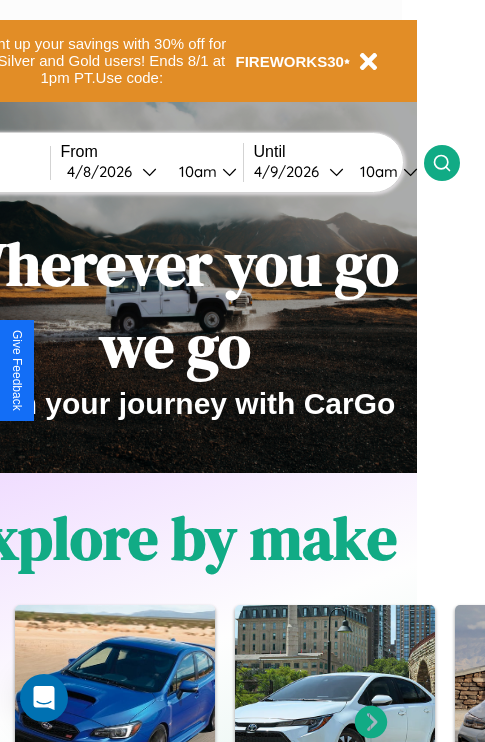 click 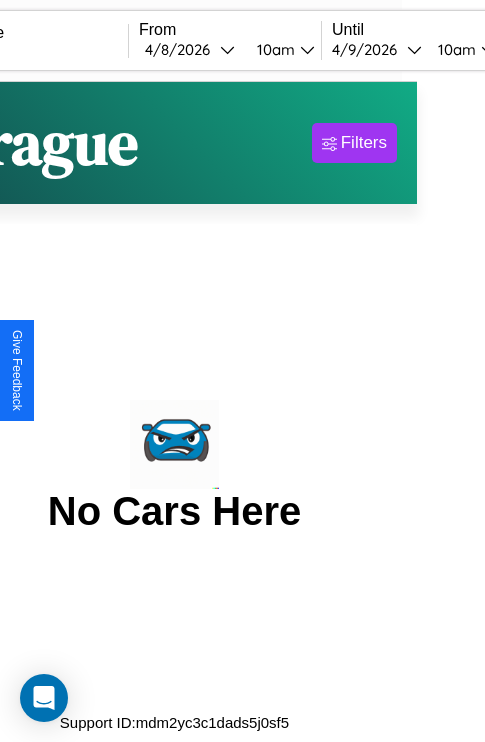 scroll, scrollTop: 0, scrollLeft: 0, axis: both 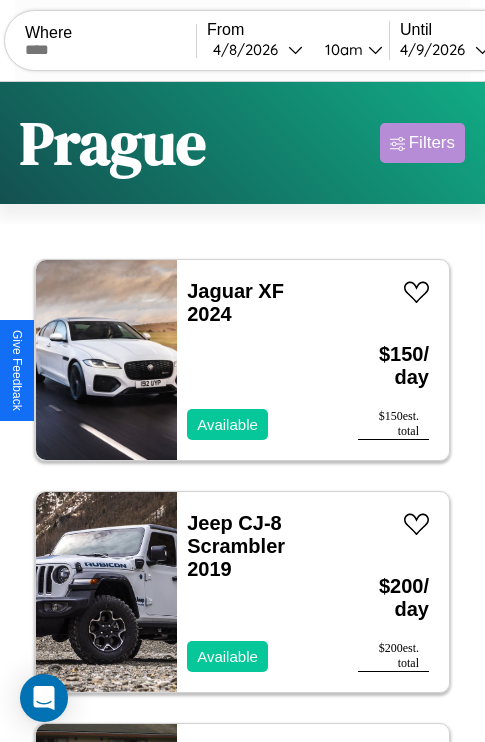 click on "Filters" at bounding box center (432, 143) 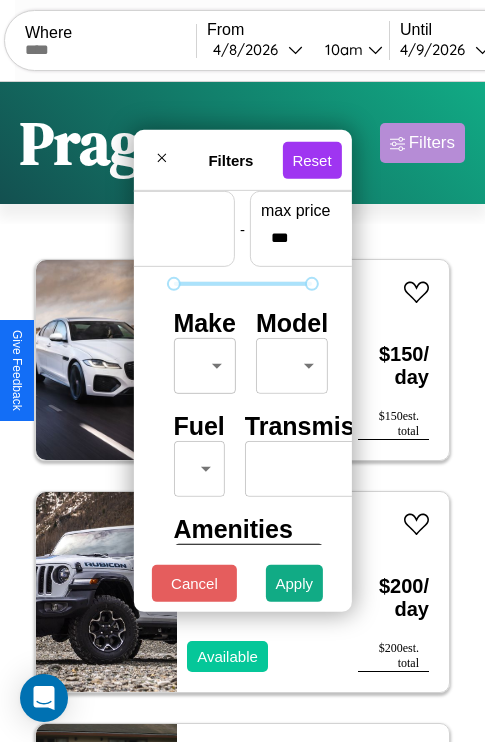 scroll, scrollTop: 59, scrollLeft: 0, axis: vertical 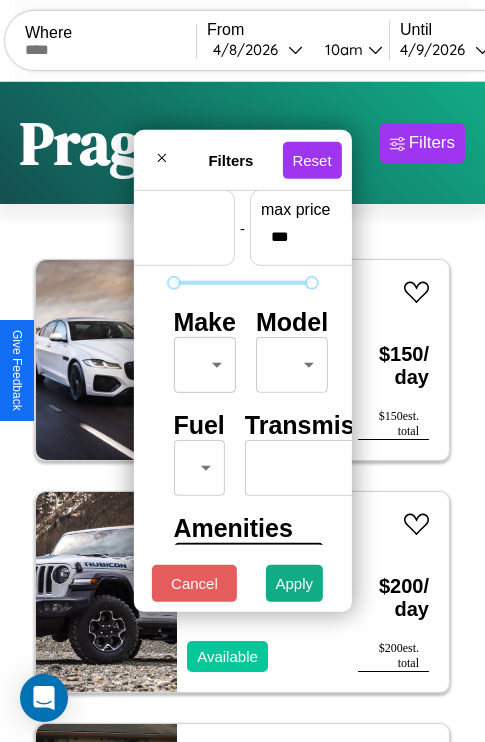 click on "CarGo Where From [DATE] [TIME] Until [DATE] [TIME] Become a Host Login Sign Up [CITY] Filters 17  cars in this area These cars can be picked up in this city. Jaguar   XF   2024 Available $ 150  / day $ 150  est. total Jeep   CJ-8 Scrambler   2019 Available $ 200  / day $ 200  est. total Ferrari   Testarossa   2018 Available $ 180  / day $ 180  est. total Buick   Encore GX   2021 Available $ 100  / day $ 100  est. total Aston Martin   DB11   2018 Available $ 120  / day $ 120  est. total Volkswagen   Golf GTI   2023 Available $ 60  / day $ 60  est. total Nissan   ARIYA   2014 Available $ 110  / day $ 110  est. total Lincoln   Zephyr   2021 Available $ 50  / day $ 50  est. total GMC   WHR   2019 Unavailable $ 180  / day $ 180  est. total Kia   EV6   2023 Available $ 40  / day $ 40  est. total Chrysler   Town and Country   2023 Available $ 150  / day $ 150  est. total Land Rover   LR3   2016 Available $ 140  / day $ 140  est. total Lexus   CT   2021 Available $ 160  / day $ 160  est. total Maserati   228" at bounding box center (242, 412) 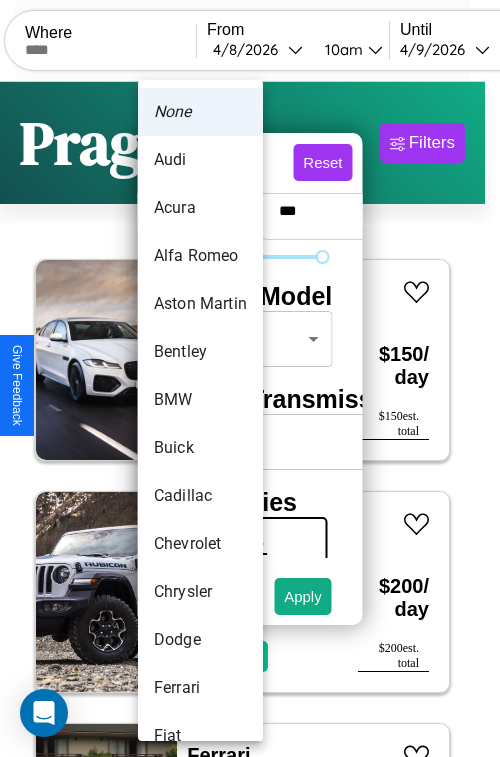 click on "Aston Martin" at bounding box center [200, 304] 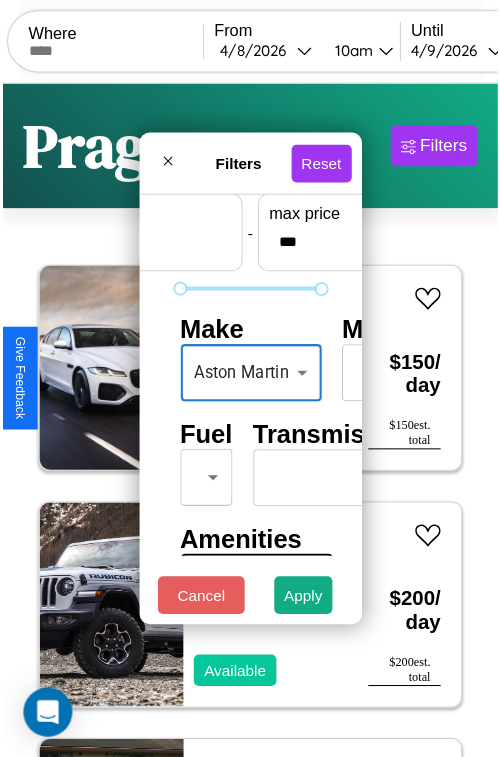 scroll, scrollTop: 59, scrollLeft: 62, axis: both 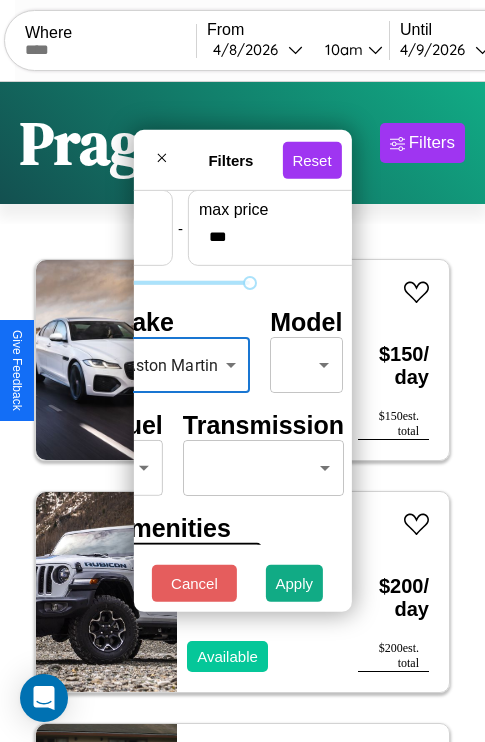 click on "CarGo Where From [DATE] [TIME] Until [DATE] [TIME] Become a Host Login Sign Up [CITY] Filters 17  cars in this area These cars can be picked up in this city. Jaguar   XF   2024 Available $ 150  / day $ 150  est. total Jeep   CJ-8 Scrambler   2019 Available $ 200  / day $ 200  est. total Ferrari   Testarossa   2018 Available $ 180  / day $ 180  est. total Buick   Encore GX   2021 Available $ 100  / day $ 100  est. total Aston Martin   DB11   2018 Available $ 120  / day $ 120  est. total Volkswagen   Golf GTI   2023 Available $ 60  / day $ 60  est. total Nissan   ARIYA   2014 Available $ 110  / day $ 110  est. total Lincoln   Zephyr   2021 Available $ 50  / day $ 50  est. total GMC   WHR   2019 Unavailable $ 180  / day $ 180  est. total Kia   EV6   2023 Available $ 40  / day $ 40  est. total Chrysler   Town and Country   2023 Available $ 150  / day $ 150  est. total Land Rover   LR3   2016 Available $ 140  / day $ 140  est. total Lexus   CT   2021 Available $ 160  / day $ 160  est. total Maserati   228" at bounding box center [242, 412] 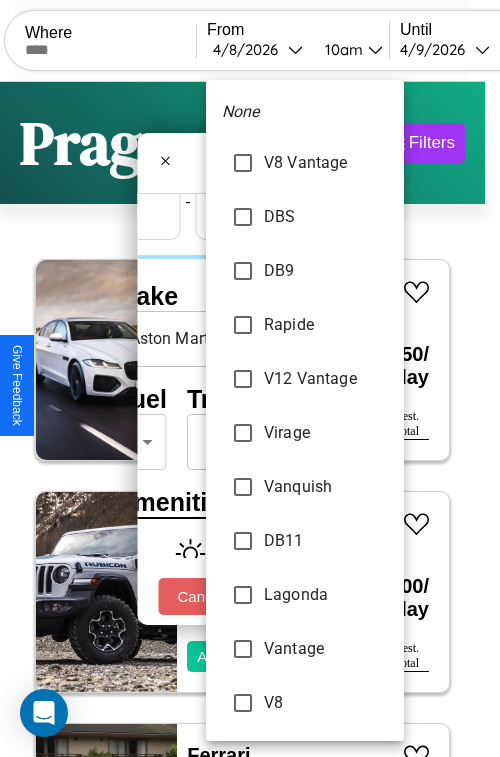 scroll, scrollTop: 321, scrollLeft: 0, axis: vertical 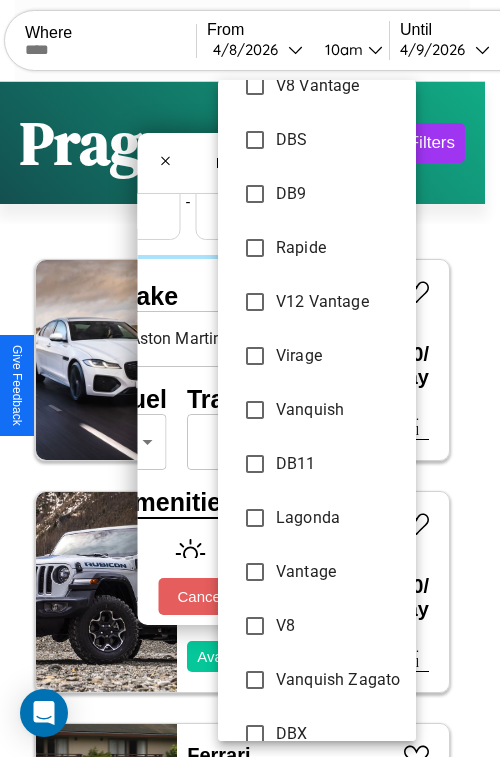 type on "**********" 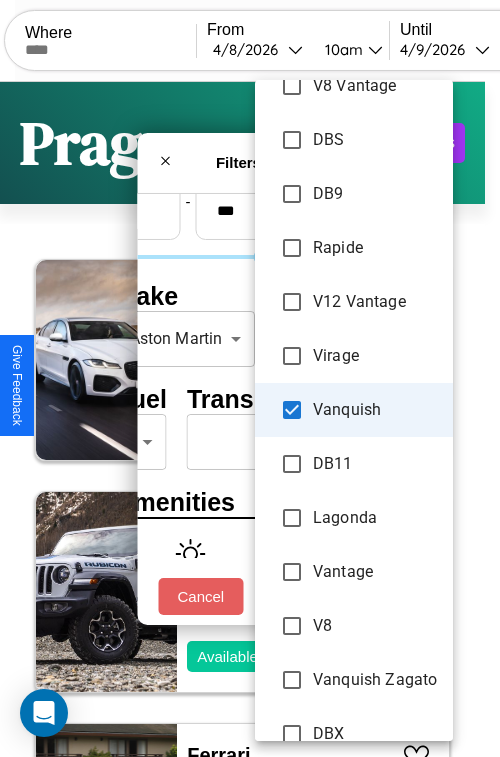 click at bounding box center [250, 378] 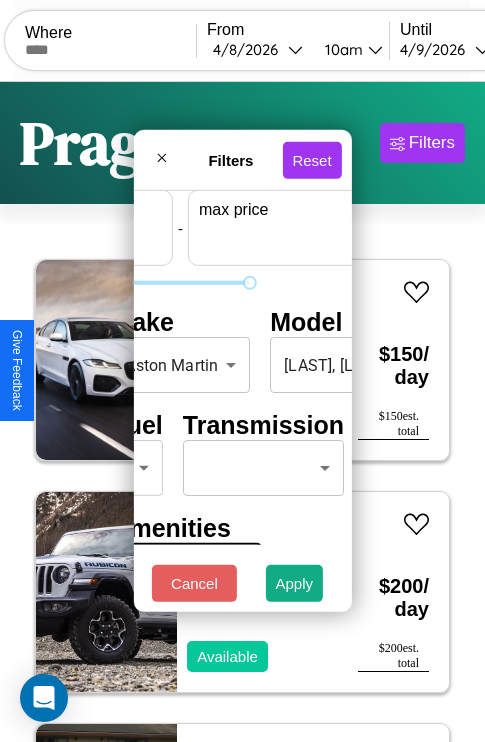 scroll, scrollTop: 59, scrollLeft: 124, axis: both 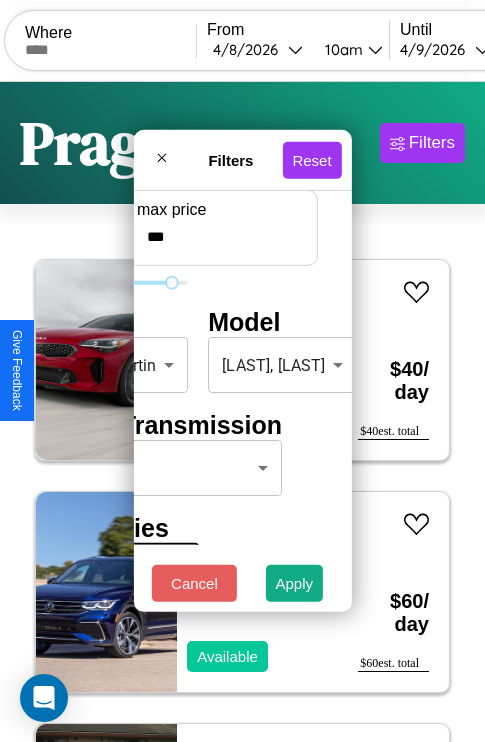 type on "***" 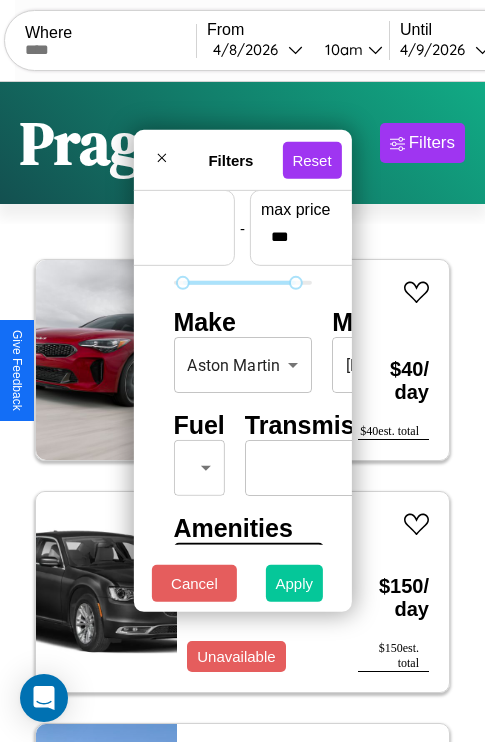 type on "**" 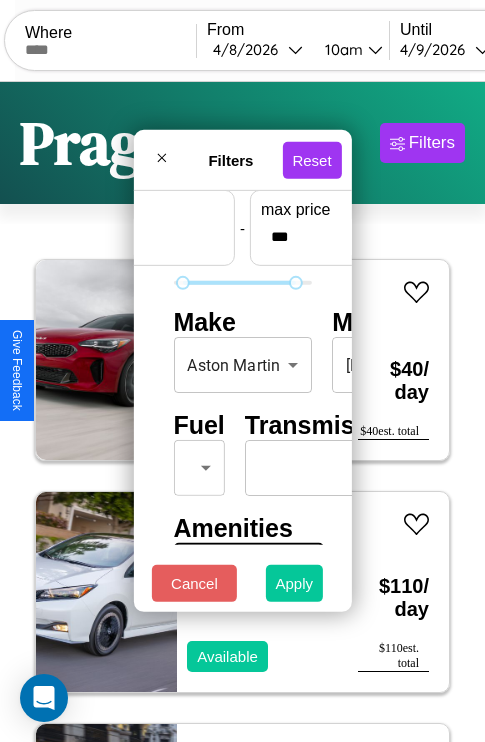 click on "Apply" at bounding box center (295, 583) 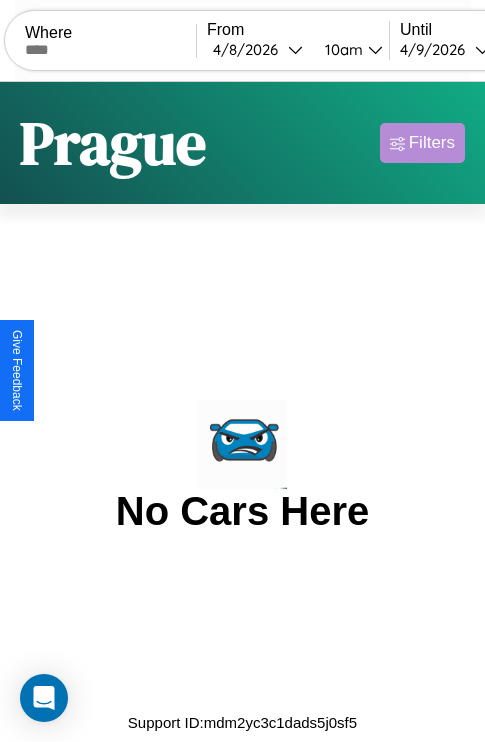 click on "Filters" at bounding box center (432, 143) 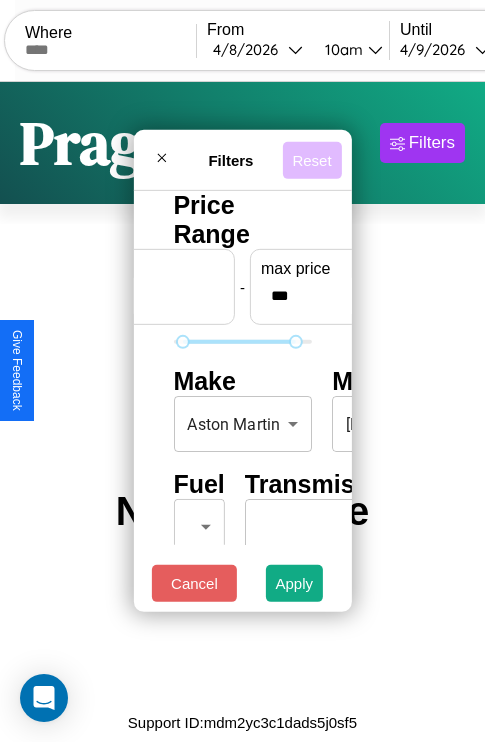 click on "Reset" at bounding box center (311, 159) 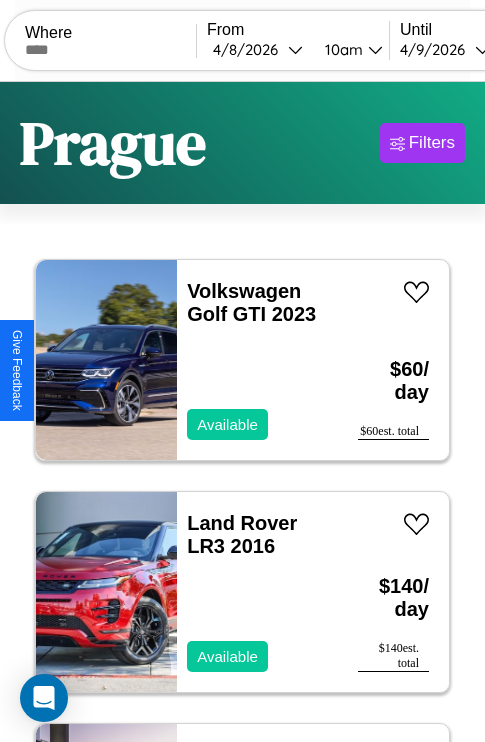 scroll, scrollTop: 79, scrollLeft: 0, axis: vertical 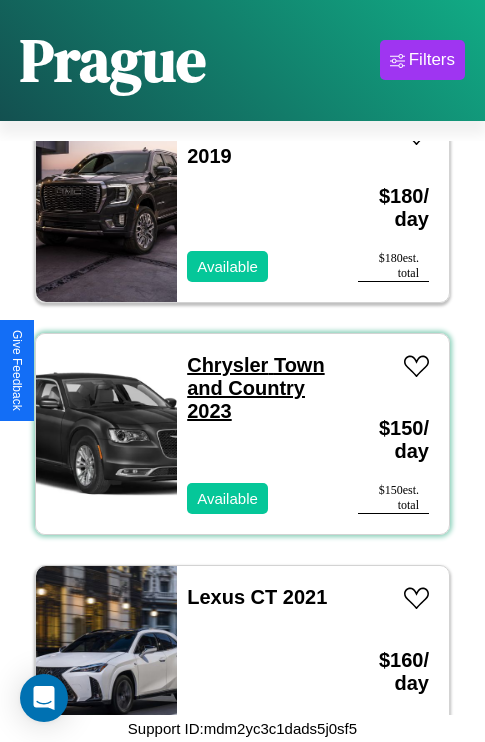 click on "Chrysler   Town and Country   2023" at bounding box center [255, 388] 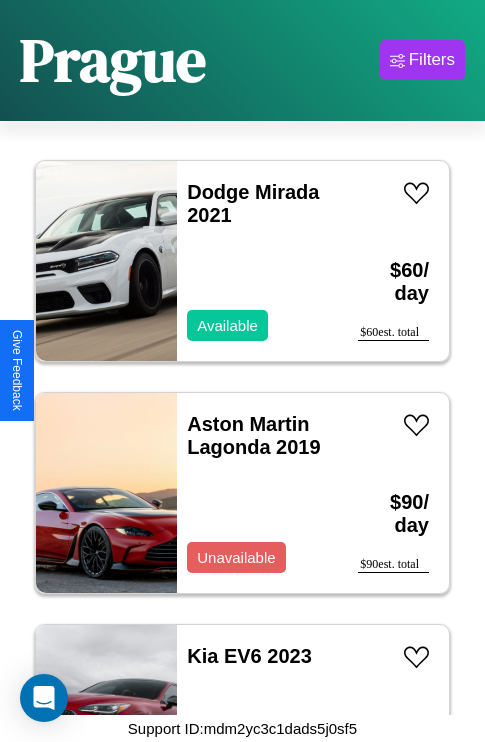scroll, scrollTop: 1235, scrollLeft: 0, axis: vertical 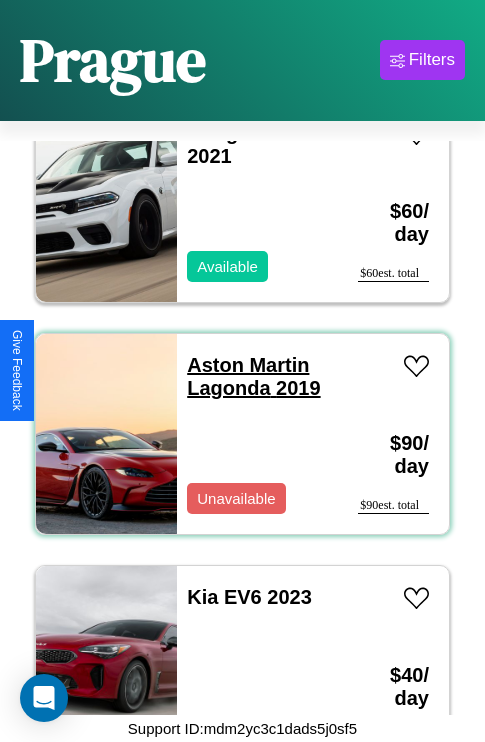 click on "Aston Martin   Lagonda   2019" at bounding box center [253, 376] 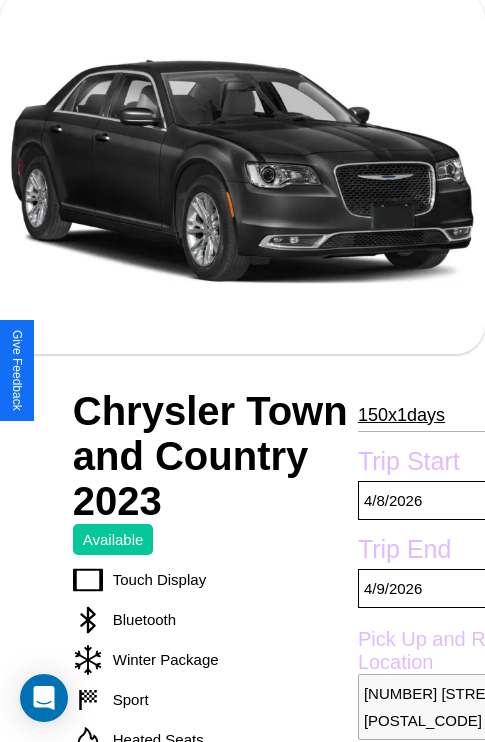 scroll, scrollTop: 135, scrollLeft: 0, axis: vertical 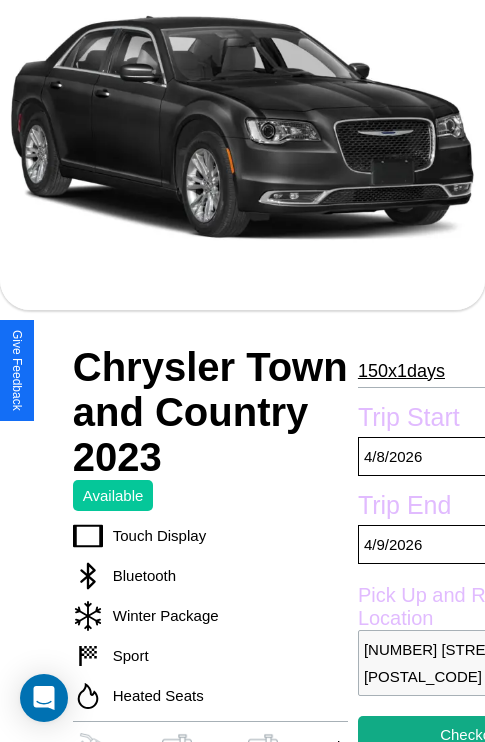 click on "150  x  1  days" at bounding box center (401, 371) 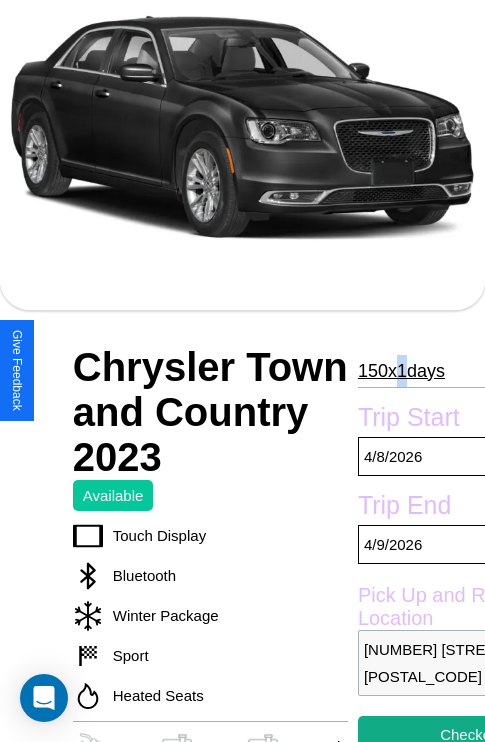 click on "150  x  1  days" at bounding box center [401, 371] 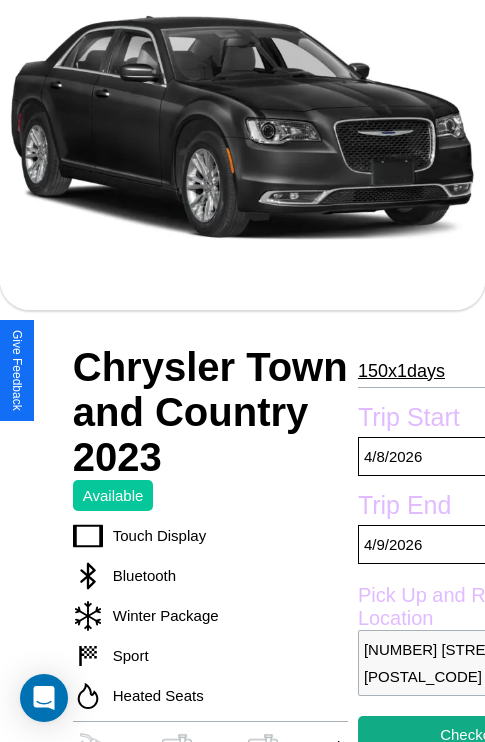 click on "150  x  1  days" at bounding box center [401, 371] 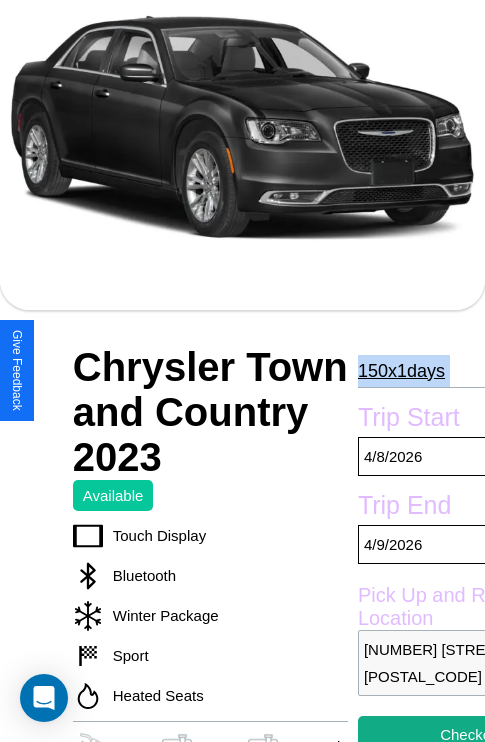click on "150  x  1  days" at bounding box center (401, 371) 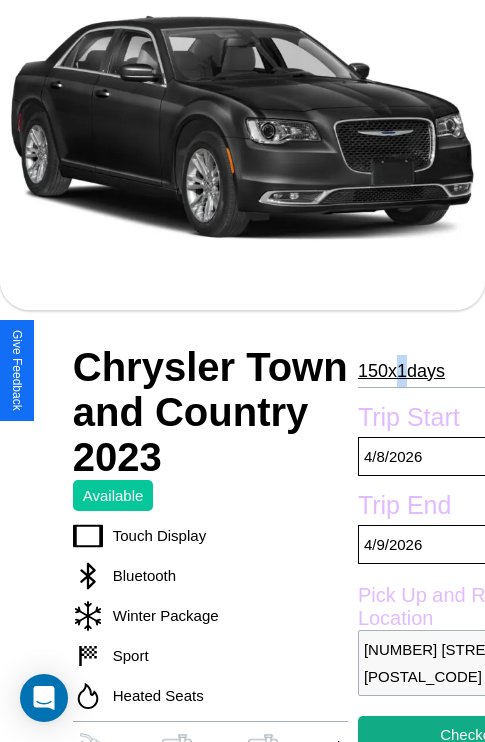 click on "150  x  1  days" at bounding box center [401, 371] 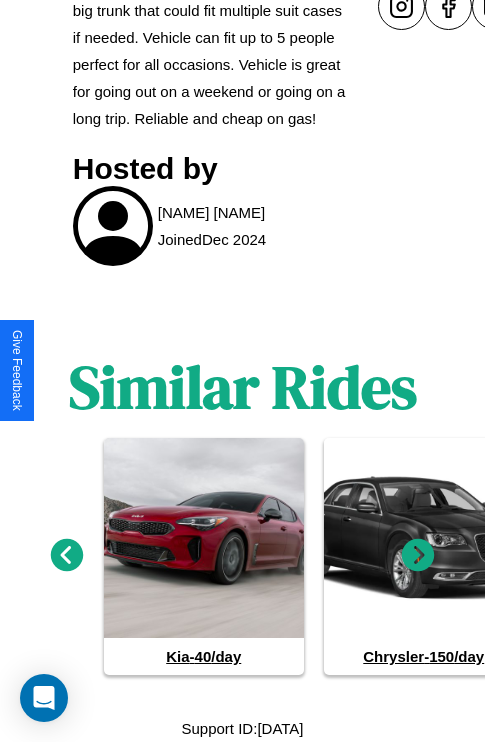 scroll, scrollTop: 1101, scrollLeft: 0, axis: vertical 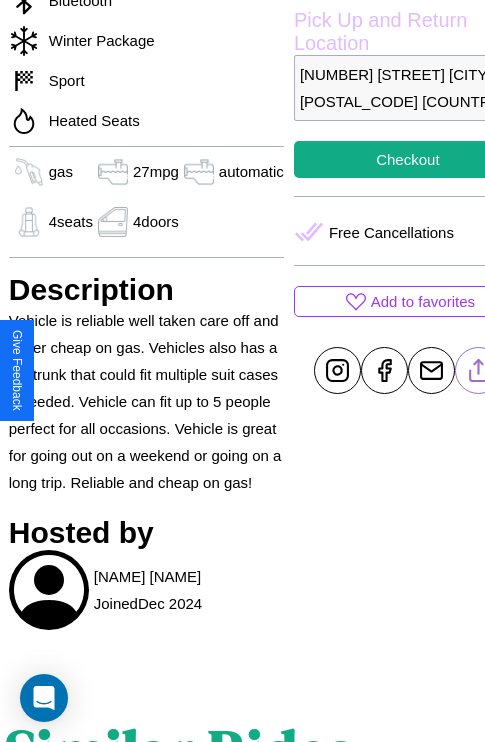 click 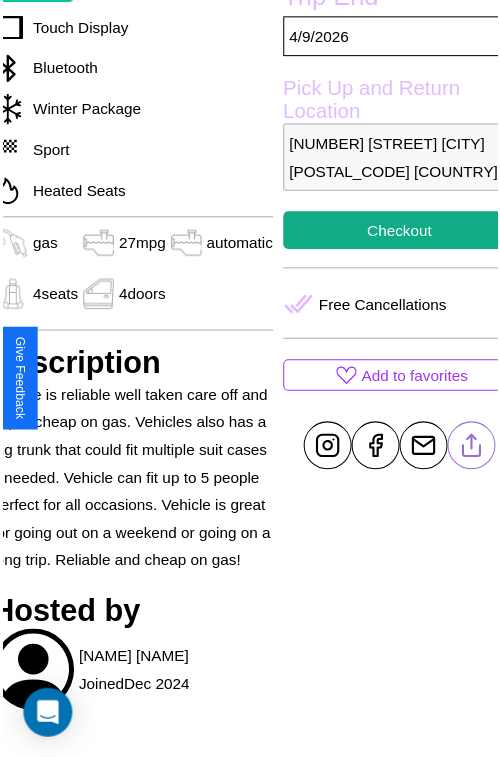 scroll, scrollTop: 641, scrollLeft: 84, axis: both 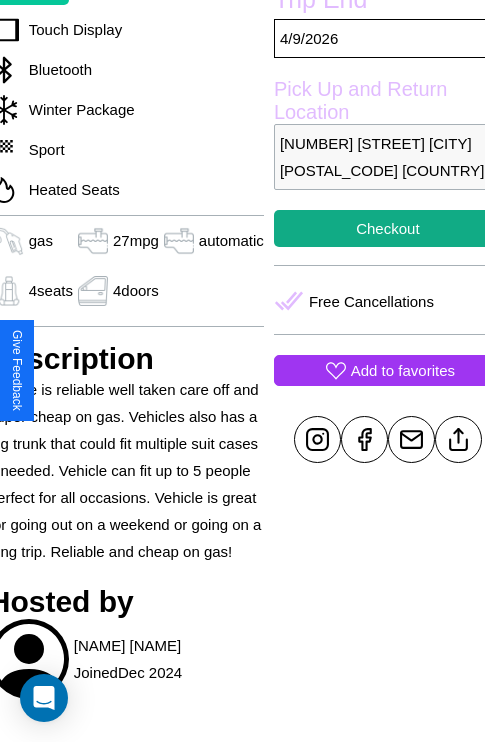 click on "Add to favorites" at bounding box center (403, 370) 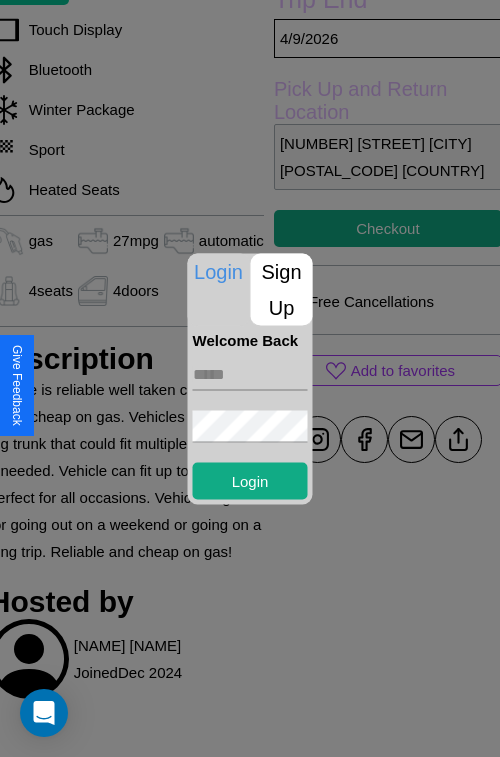 click on "Sign Up" at bounding box center (282, 289) 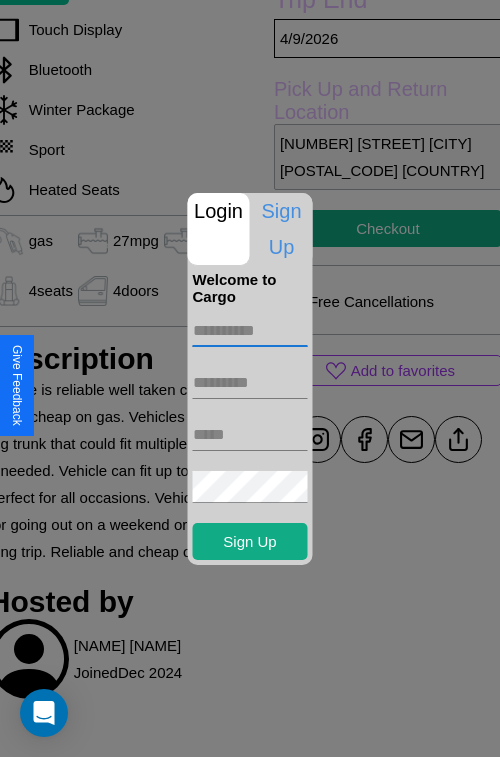 click at bounding box center [250, 331] 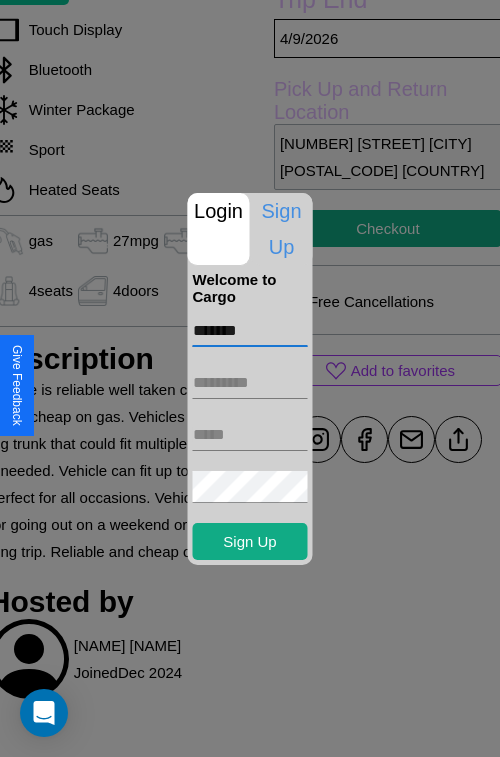 type on "*******" 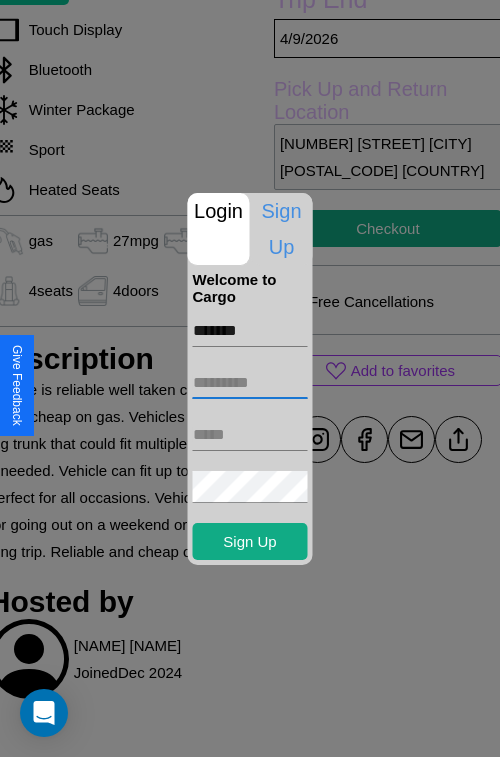 click at bounding box center [250, 383] 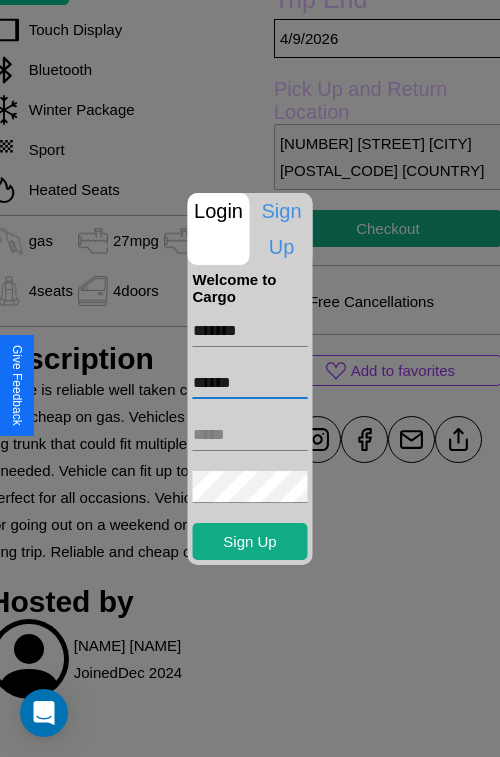 type on "******" 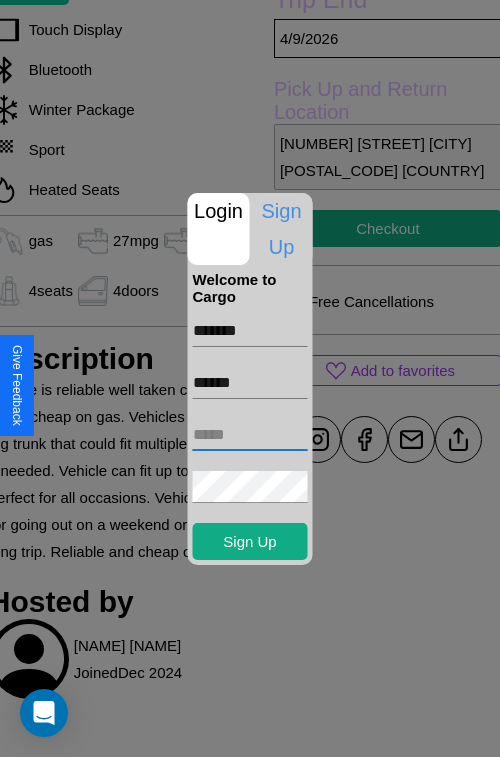 click at bounding box center (250, 435) 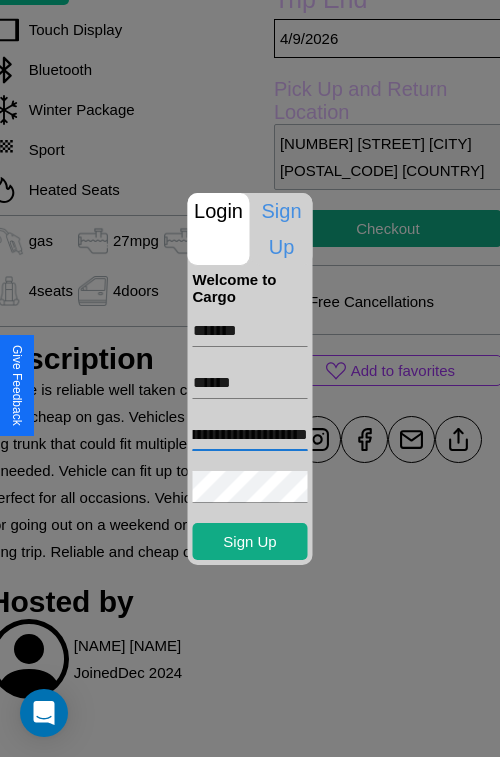 scroll, scrollTop: 0, scrollLeft: 92, axis: horizontal 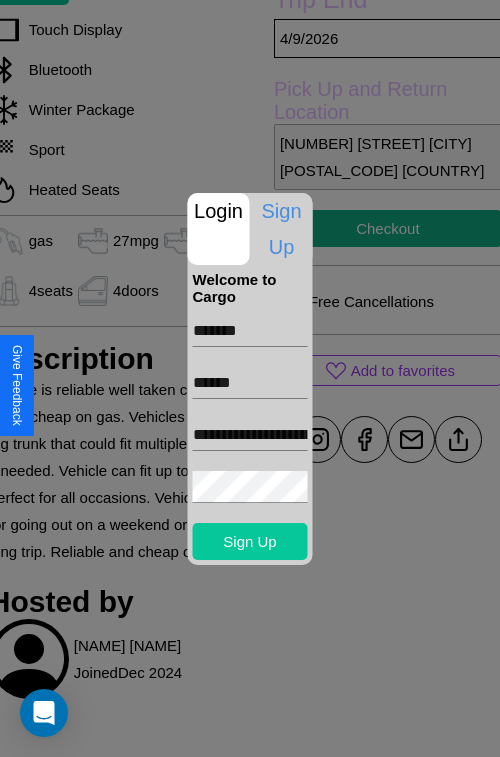 click on "Sign Up" at bounding box center (250, 541) 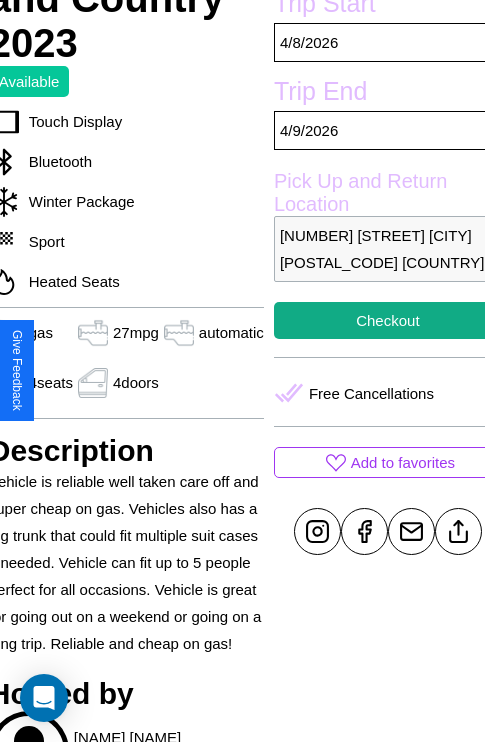 scroll, scrollTop: 499, scrollLeft: 84, axis: both 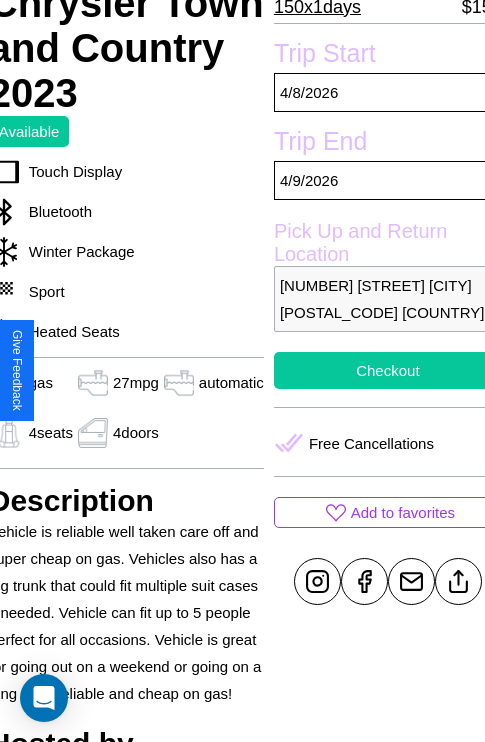 click on "Checkout" at bounding box center (388, 370) 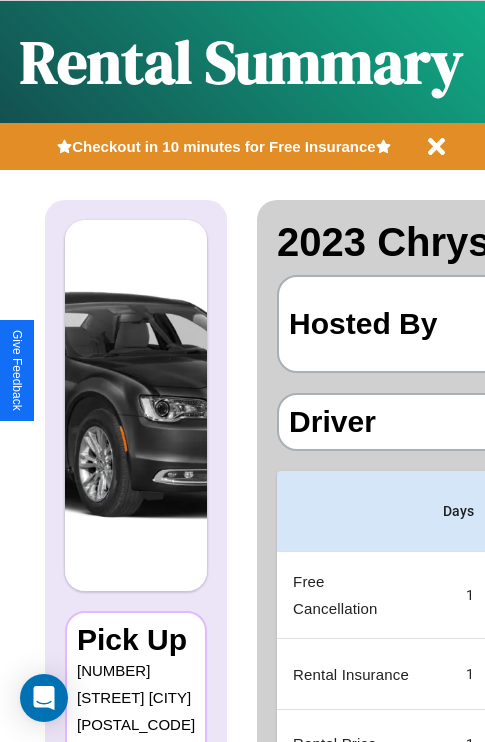 scroll, scrollTop: 0, scrollLeft: 378, axis: horizontal 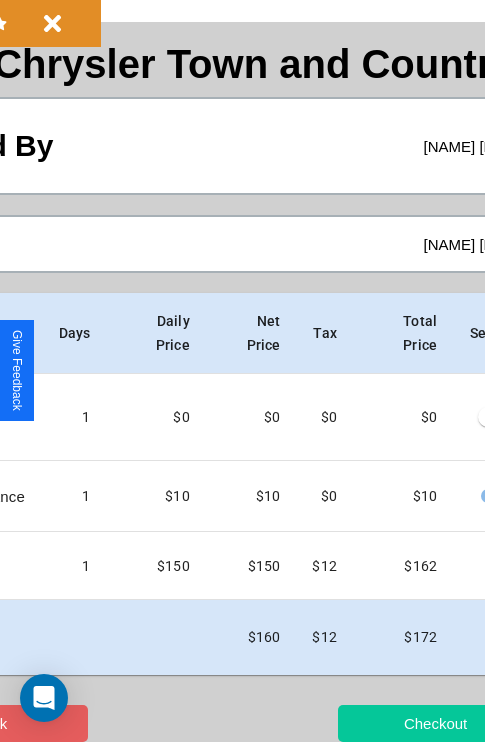 click on "Checkout" at bounding box center [435, 723] 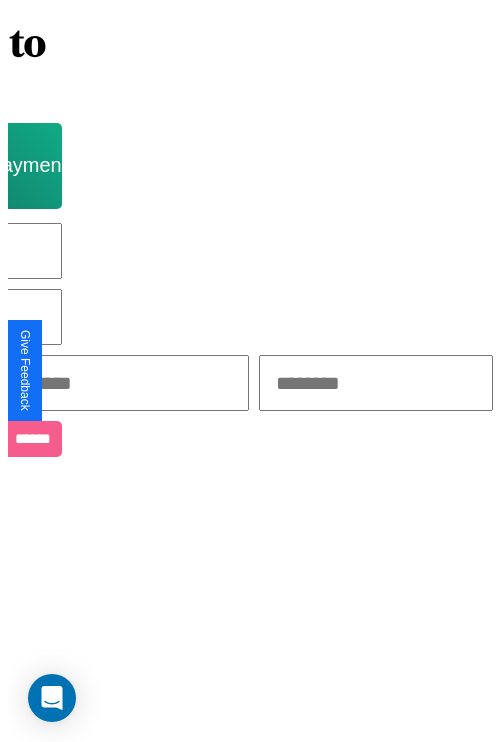 scroll, scrollTop: 0, scrollLeft: 0, axis: both 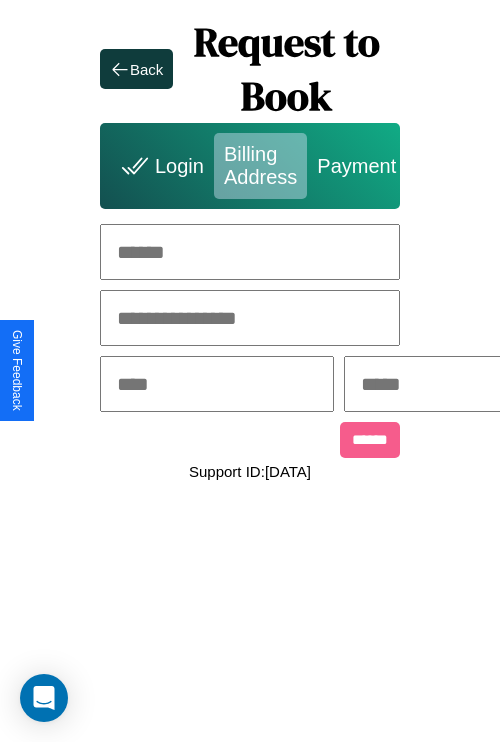 click at bounding box center (250, 252) 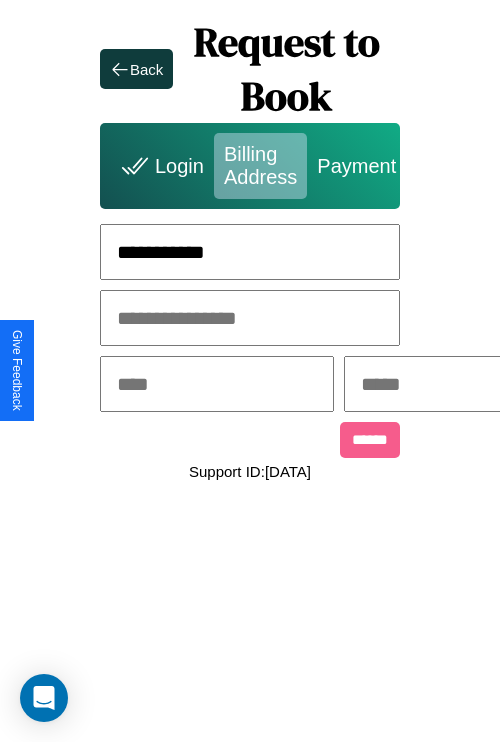 type on "**********" 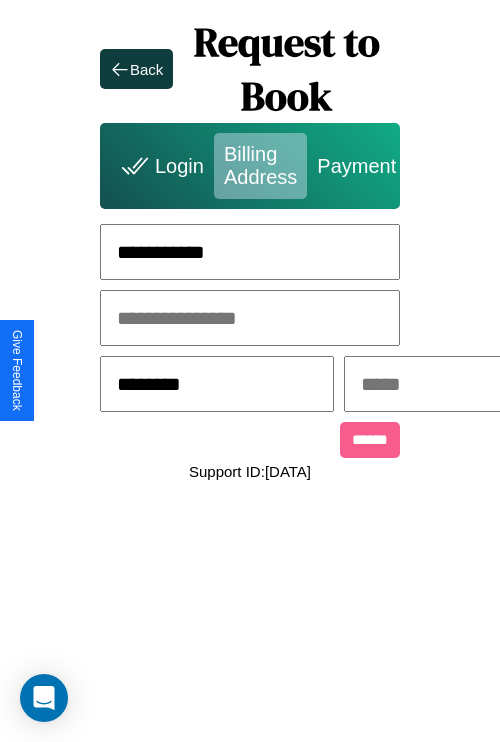 type on "********" 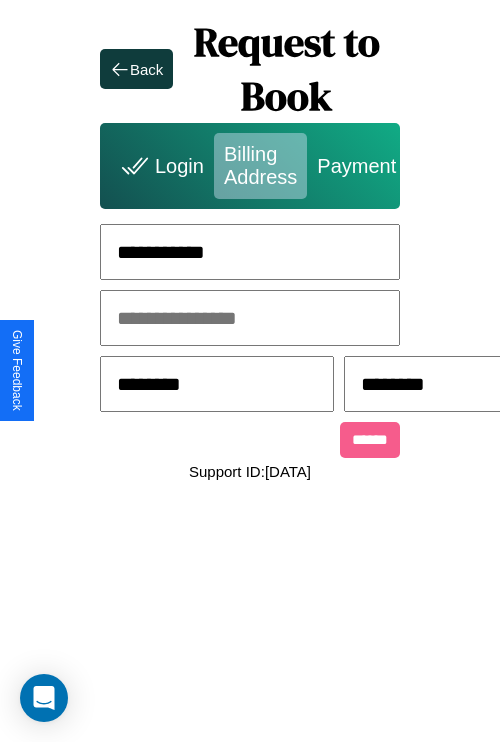 scroll, scrollTop: 0, scrollLeft: 517, axis: horizontal 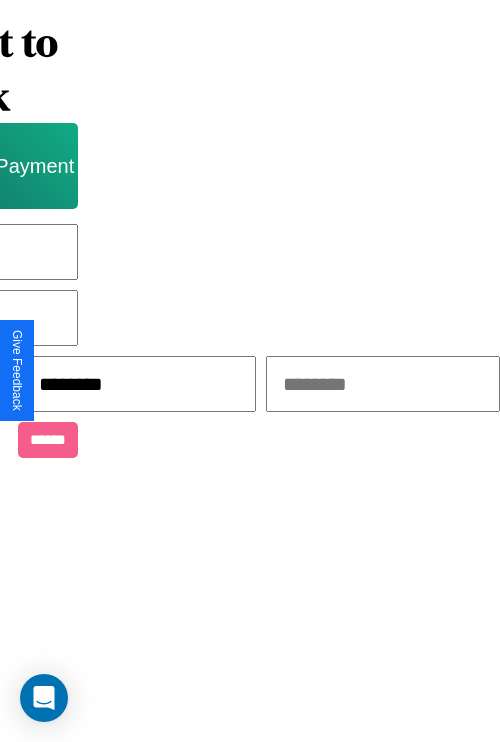 type on "********" 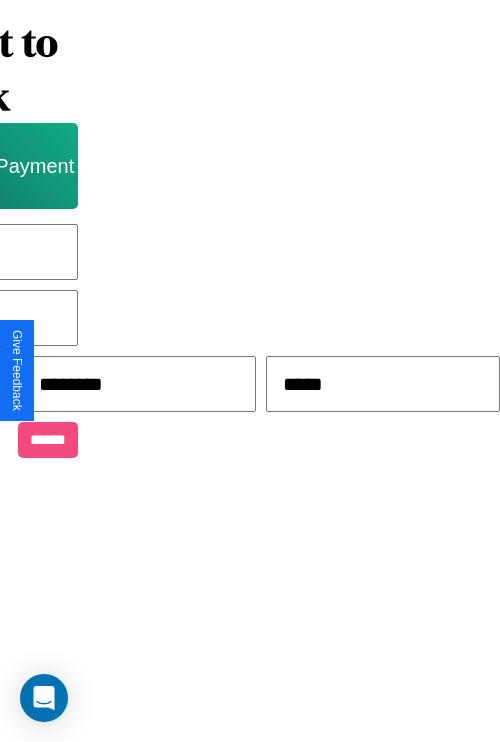 type on "*****" 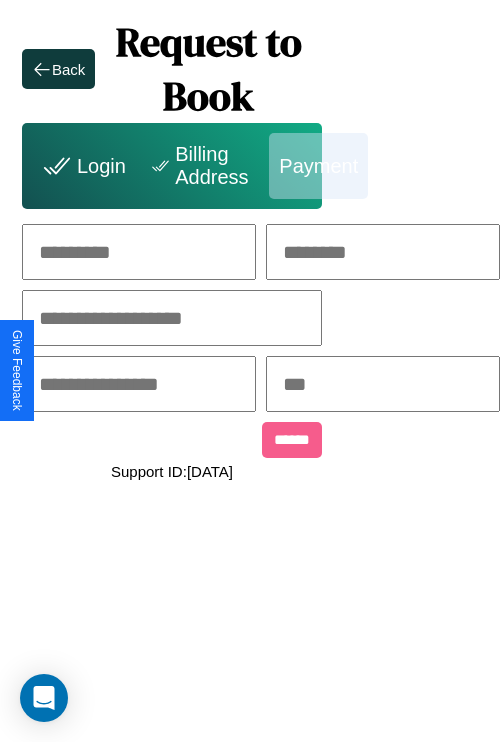 scroll, scrollTop: 0, scrollLeft: 208, axis: horizontal 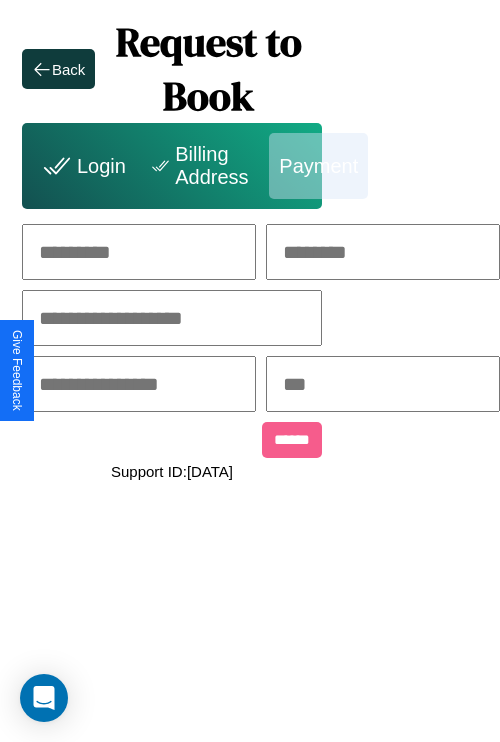 click at bounding box center (139, 252) 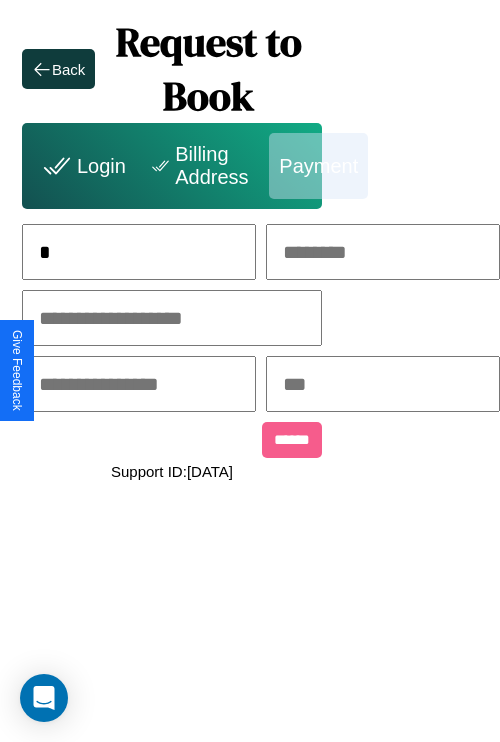 scroll, scrollTop: 0, scrollLeft: 131, axis: horizontal 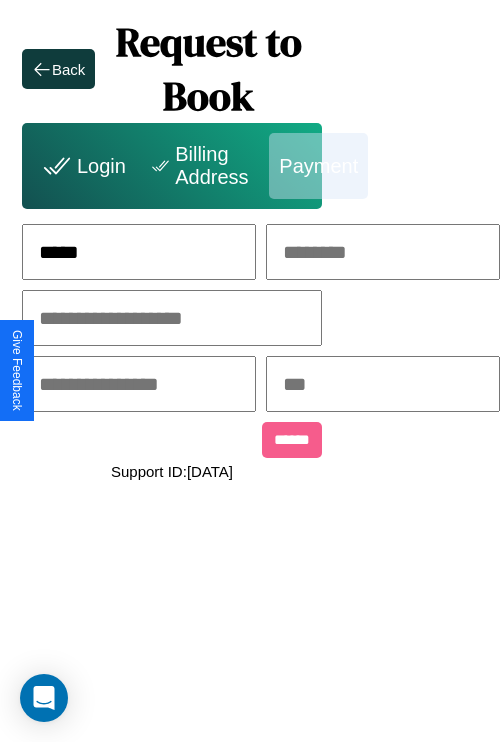 type on "*****" 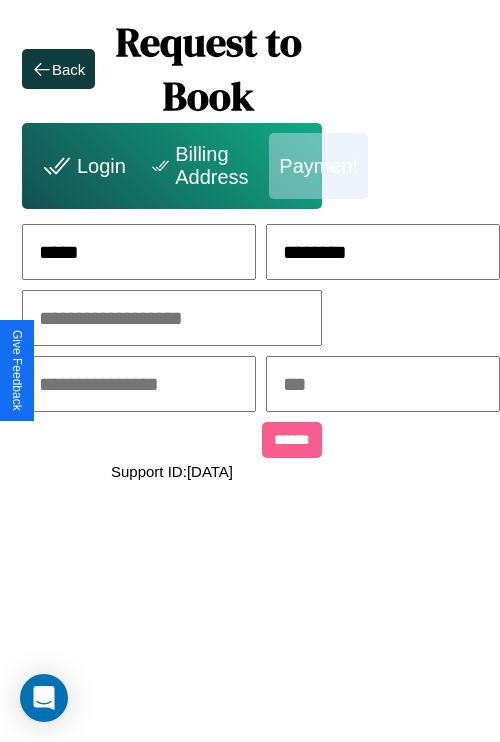 type on "********" 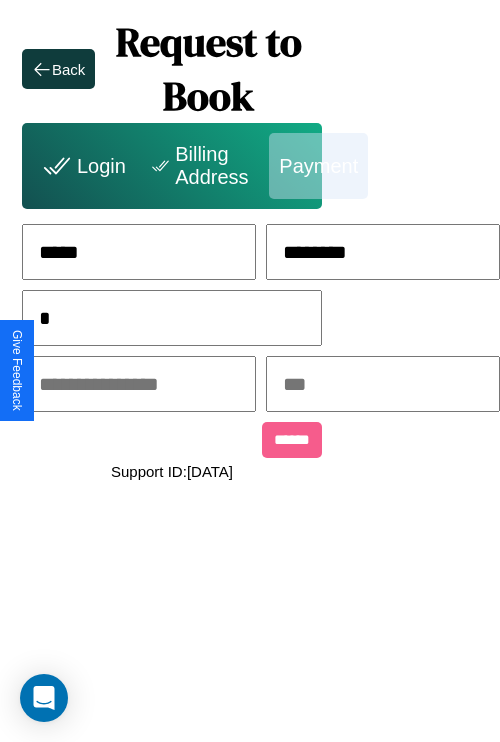 scroll, scrollTop: 0, scrollLeft: 128, axis: horizontal 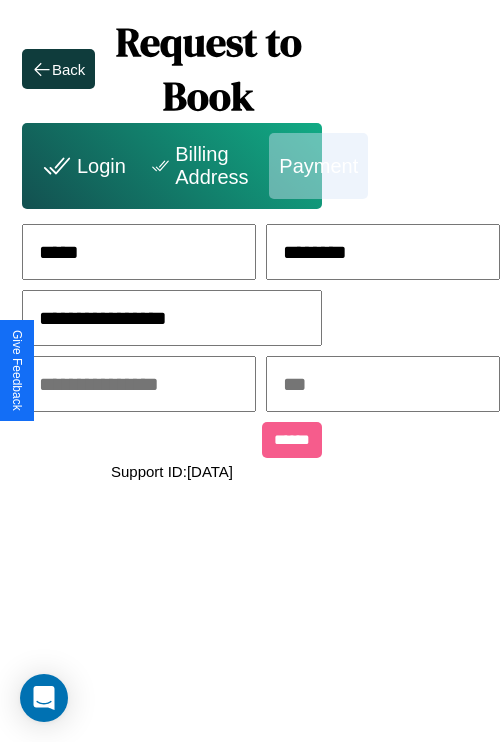 type on "**********" 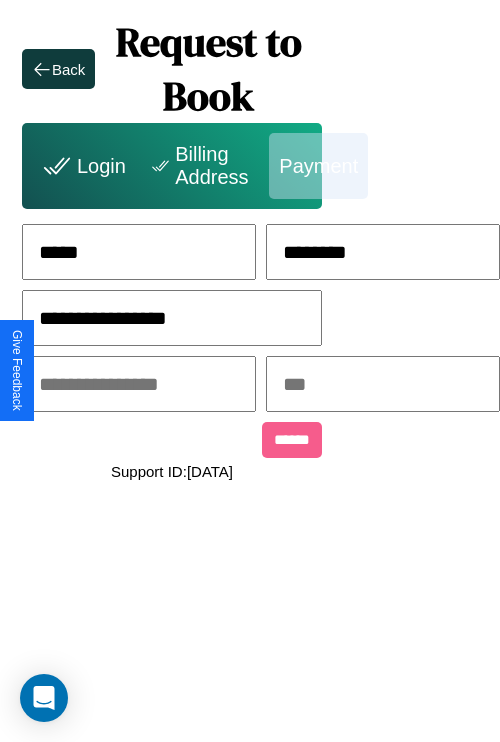 click at bounding box center (139, 384) 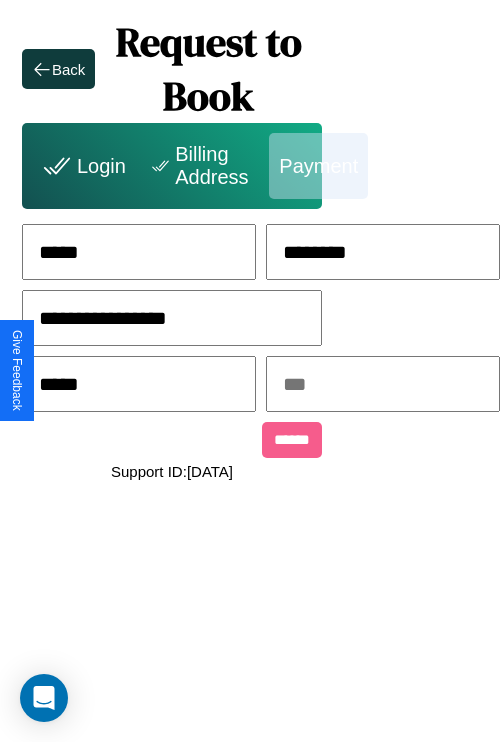 type on "*****" 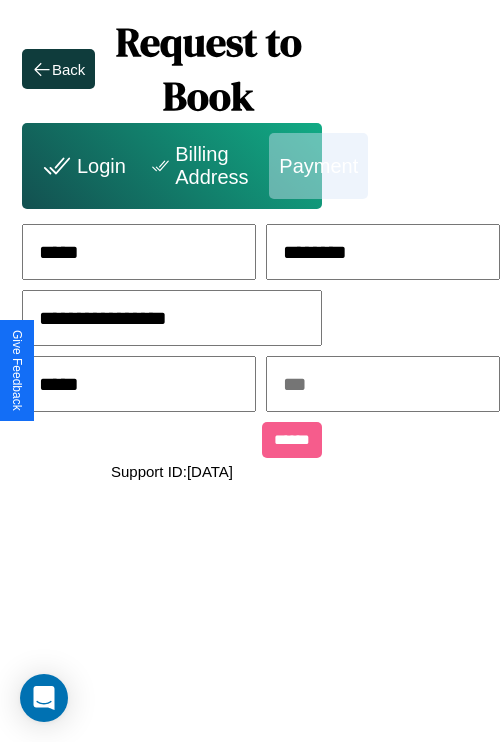 click at bounding box center (383, 384) 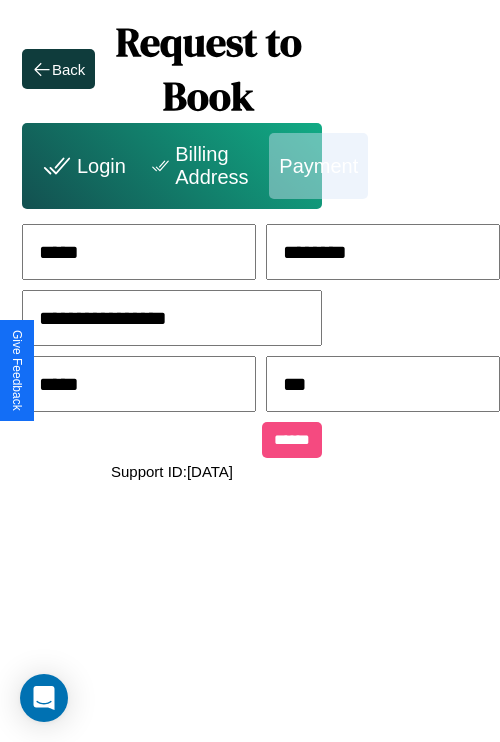 type on "***" 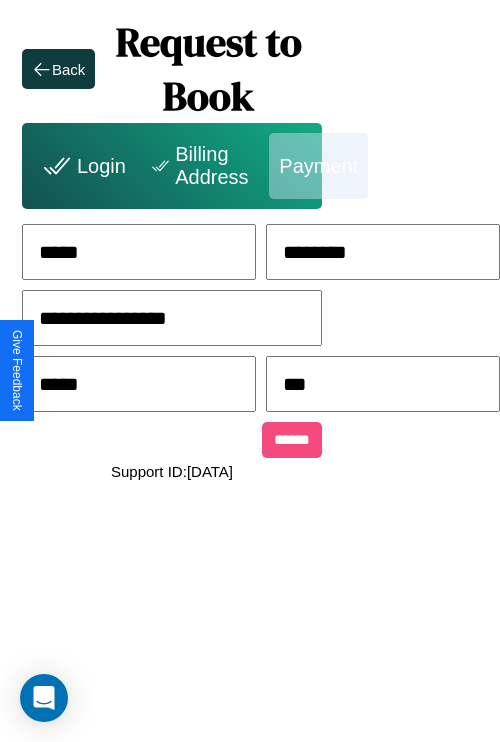 click on "******" at bounding box center [292, 440] 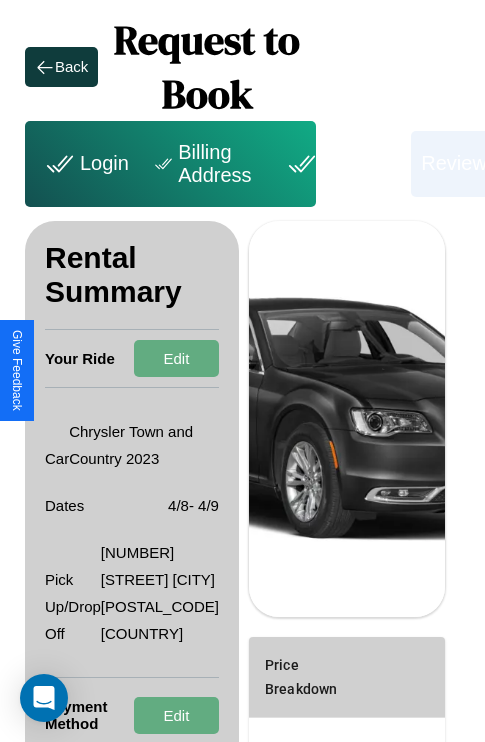scroll, scrollTop: 509, scrollLeft: 72, axis: both 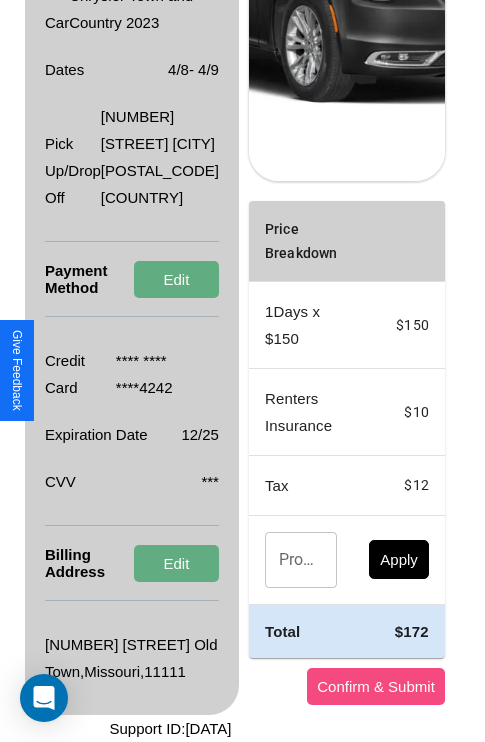 click on "Confirm & Submit" at bounding box center [376, 686] 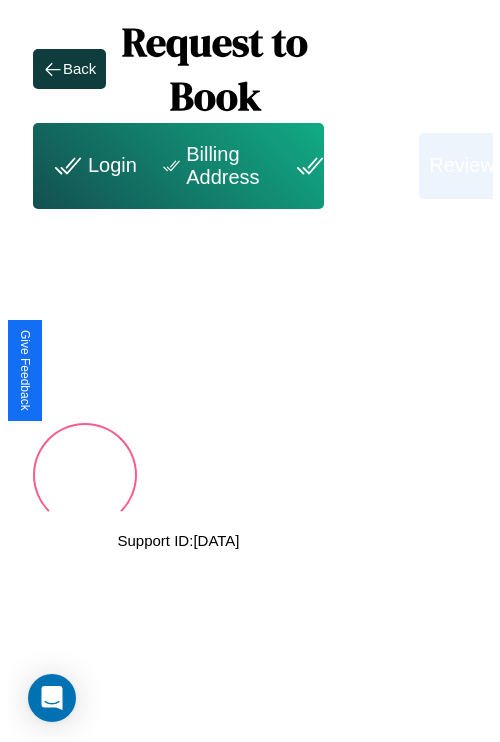 scroll, scrollTop: 0, scrollLeft: 72, axis: horizontal 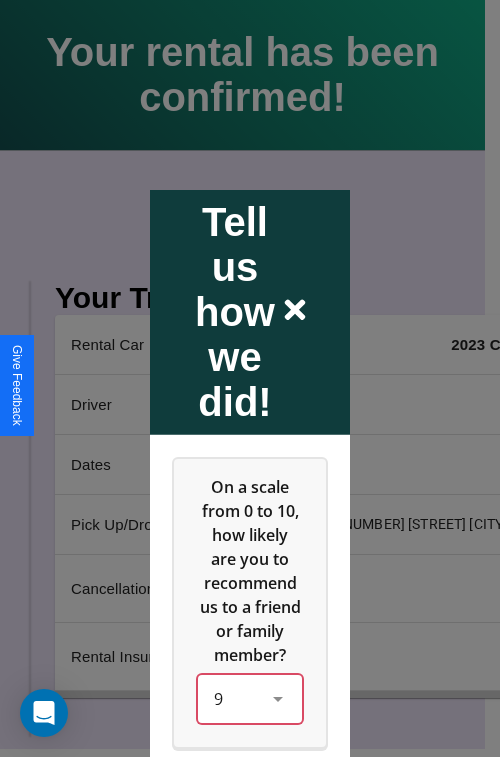 click on "9" at bounding box center [250, 698] 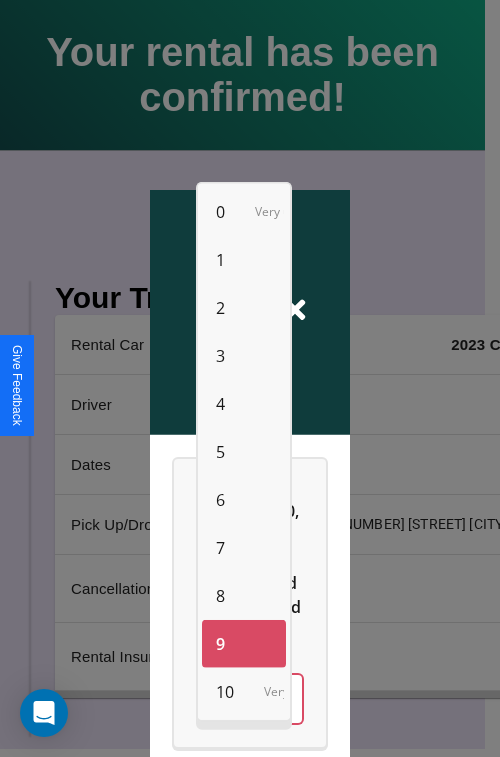 click on "1" at bounding box center (220, 260) 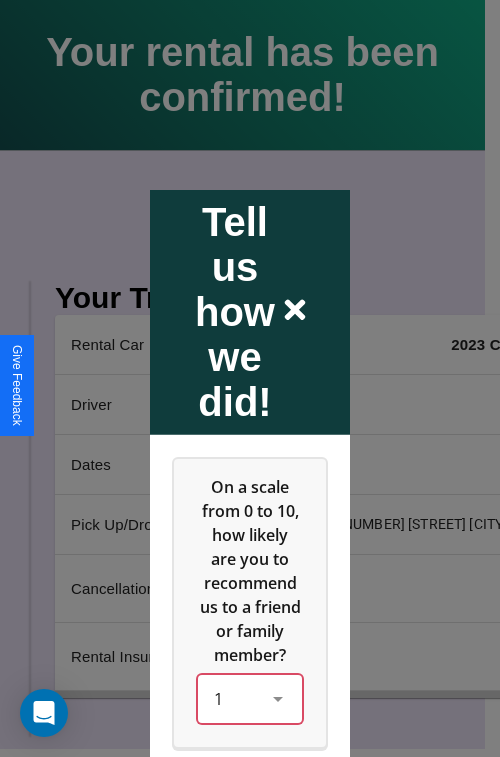 scroll, scrollTop: 334, scrollLeft: 0, axis: vertical 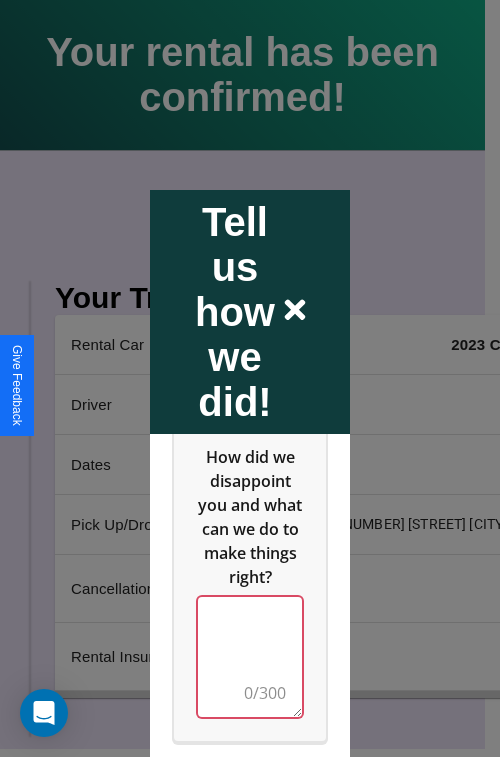 click at bounding box center [250, 656] 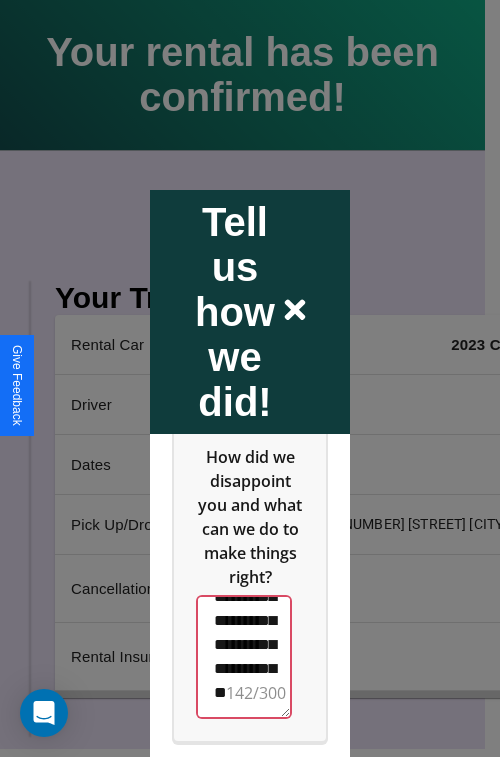 scroll, scrollTop: 660, scrollLeft: 0, axis: vertical 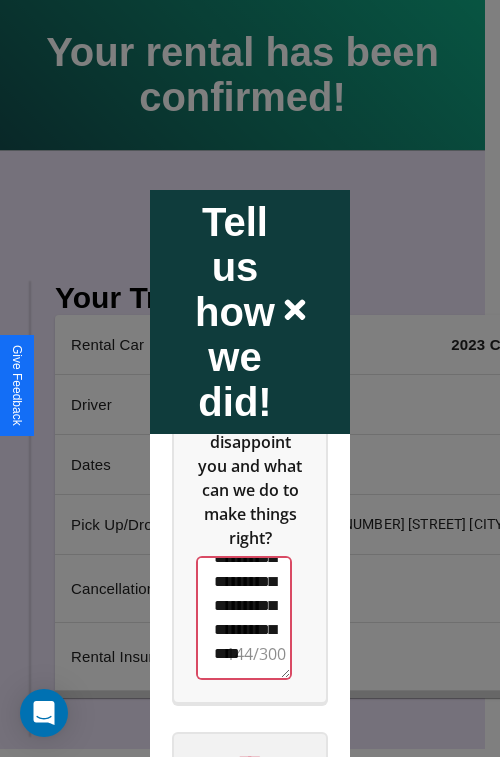 type on "**********" 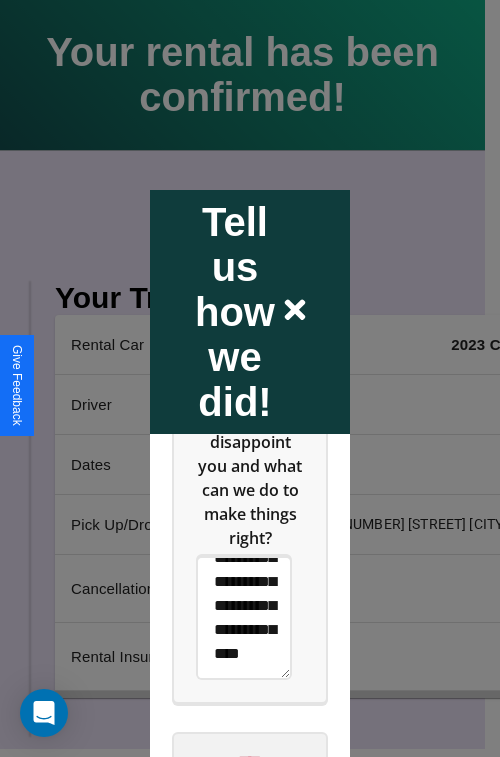 click on "****" at bounding box center [250, 761] 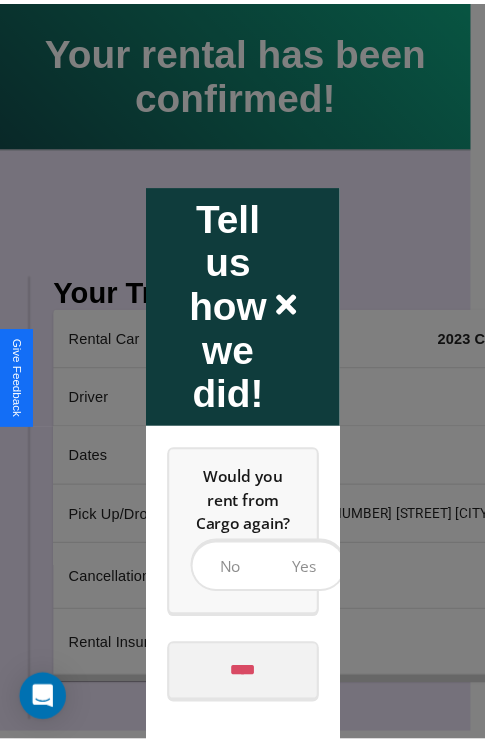 scroll, scrollTop: 0, scrollLeft: 0, axis: both 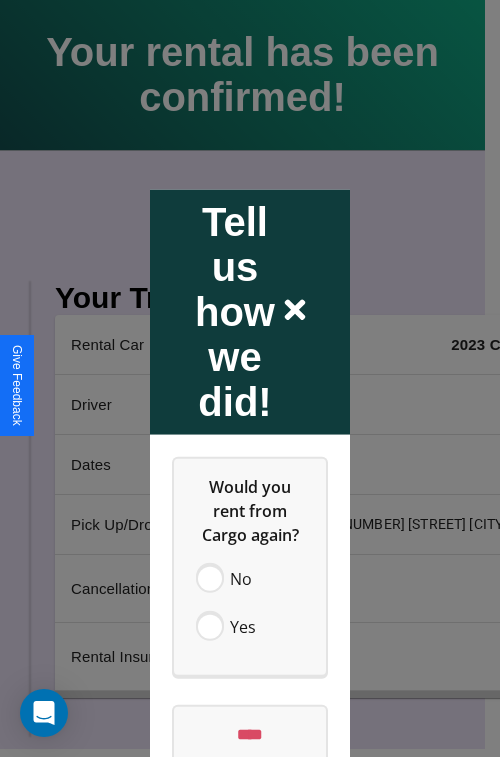 click at bounding box center (250, 378) 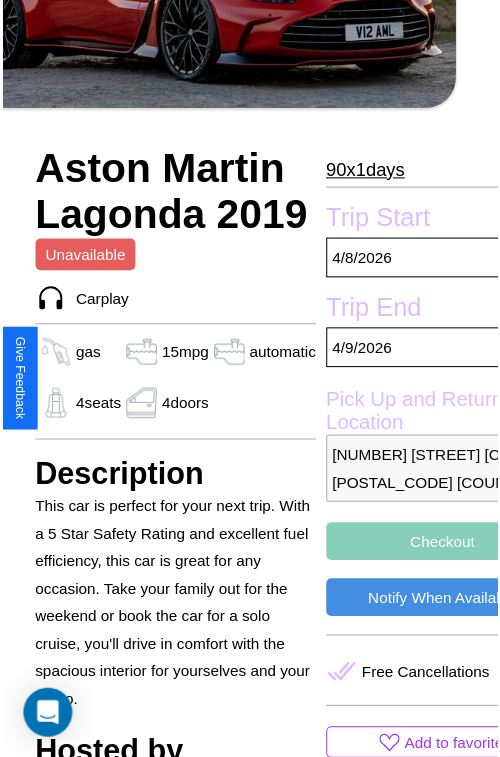 scroll, scrollTop: 696, scrollLeft: 84, axis: both 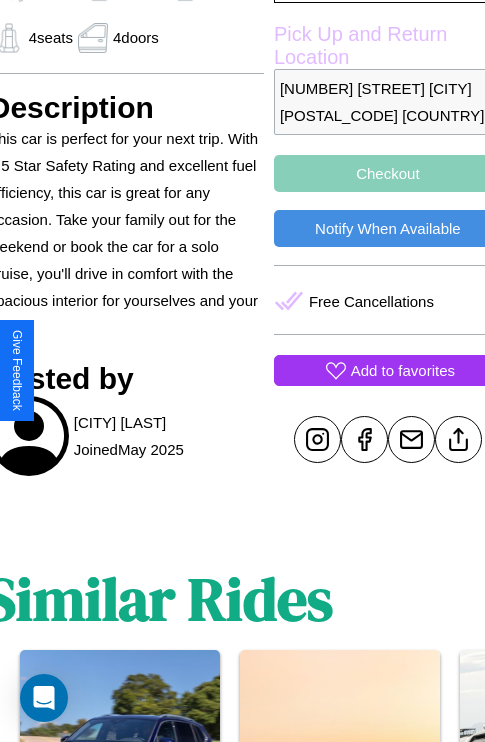 click on "Add to favorites" at bounding box center (403, 370) 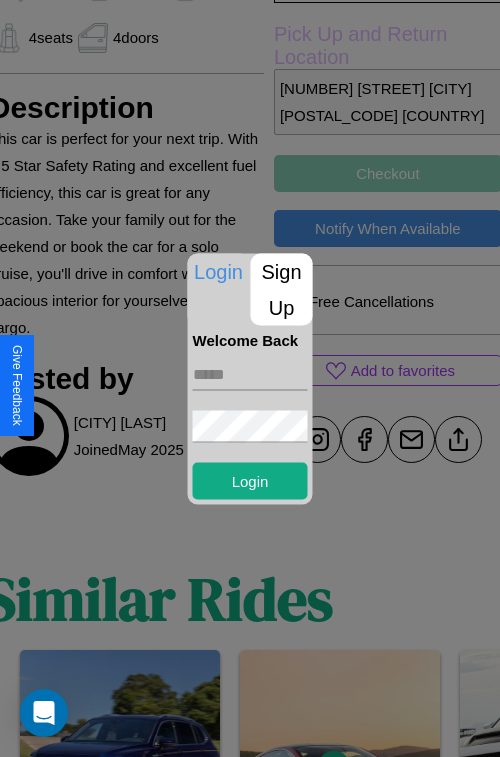 click on "Sign Up" at bounding box center [282, 289] 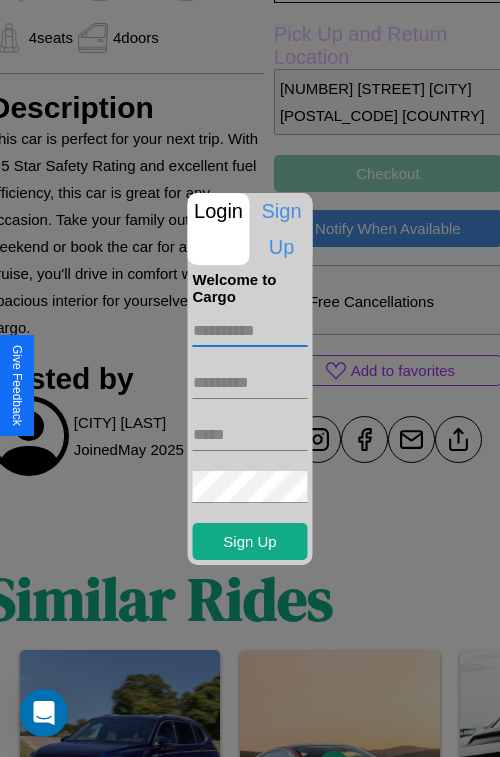 click at bounding box center [250, 331] 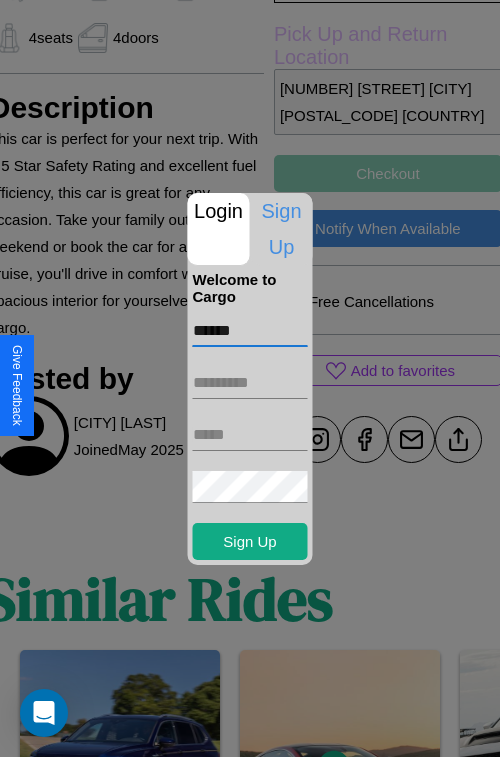type on "******" 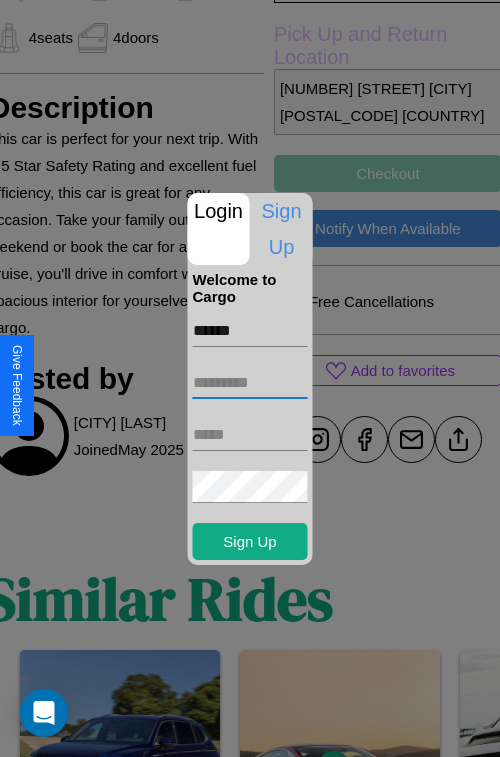 click at bounding box center (250, 383) 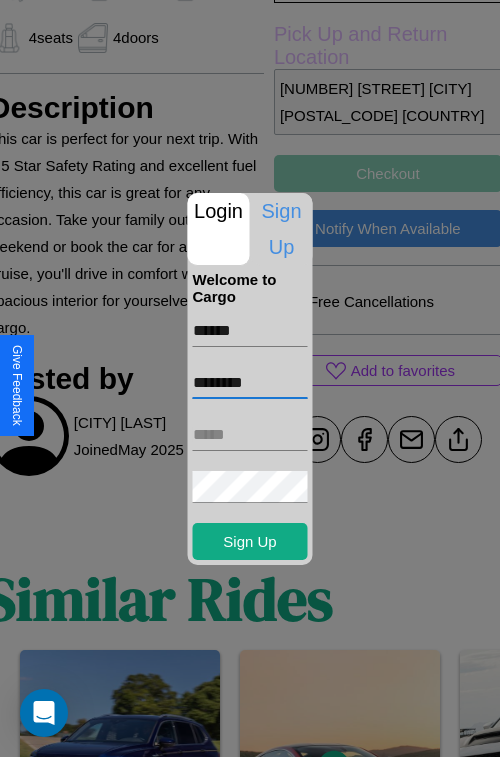 type on "********" 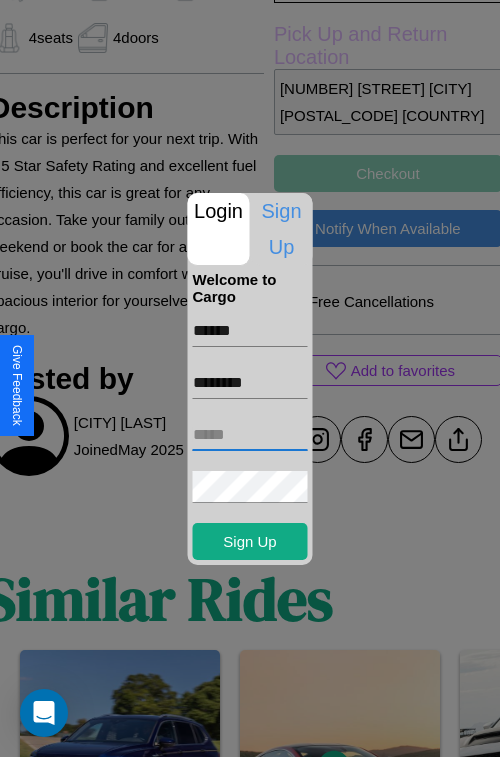 click at bounding box center (250, 435) 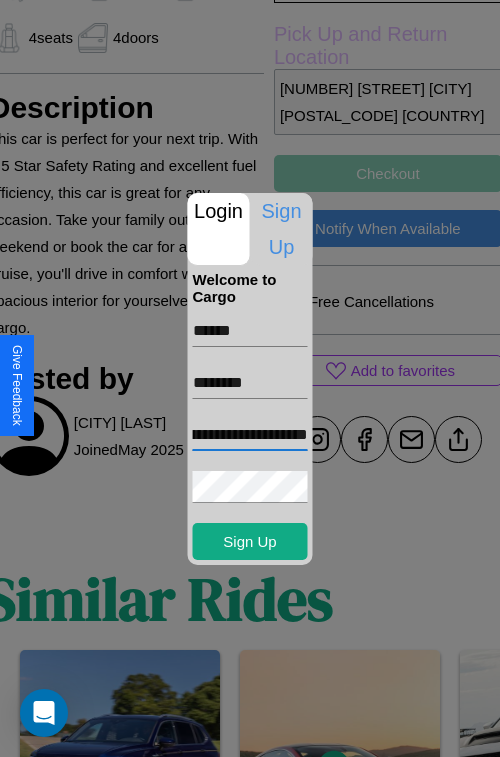 scroll, scrollTop: 0, scrollLeft: 105, axis: horizontal 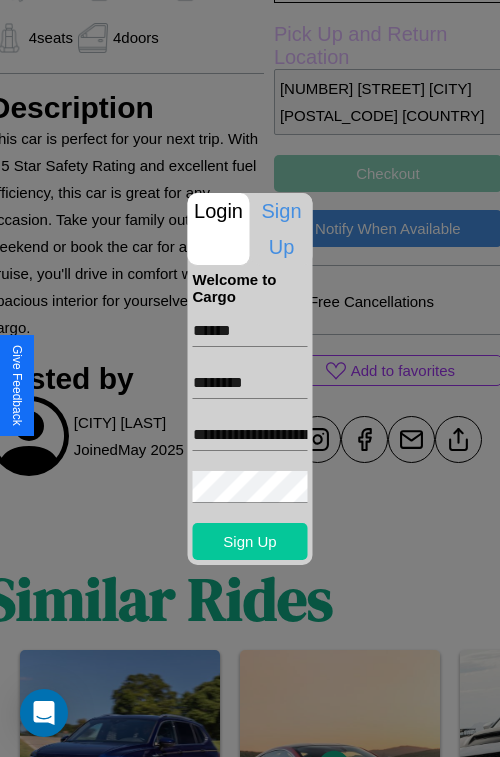 click on "Sign Up" at bounding box center [250, 541] 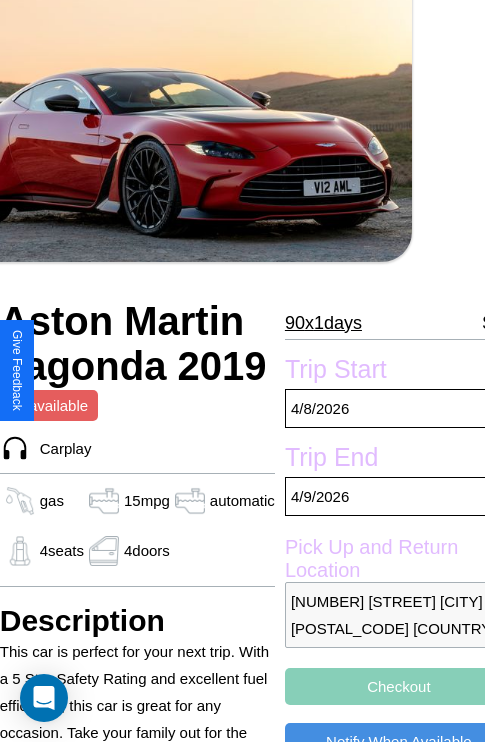 scroll, scrollTop: 176, scrollLeft: 73, axis: both 